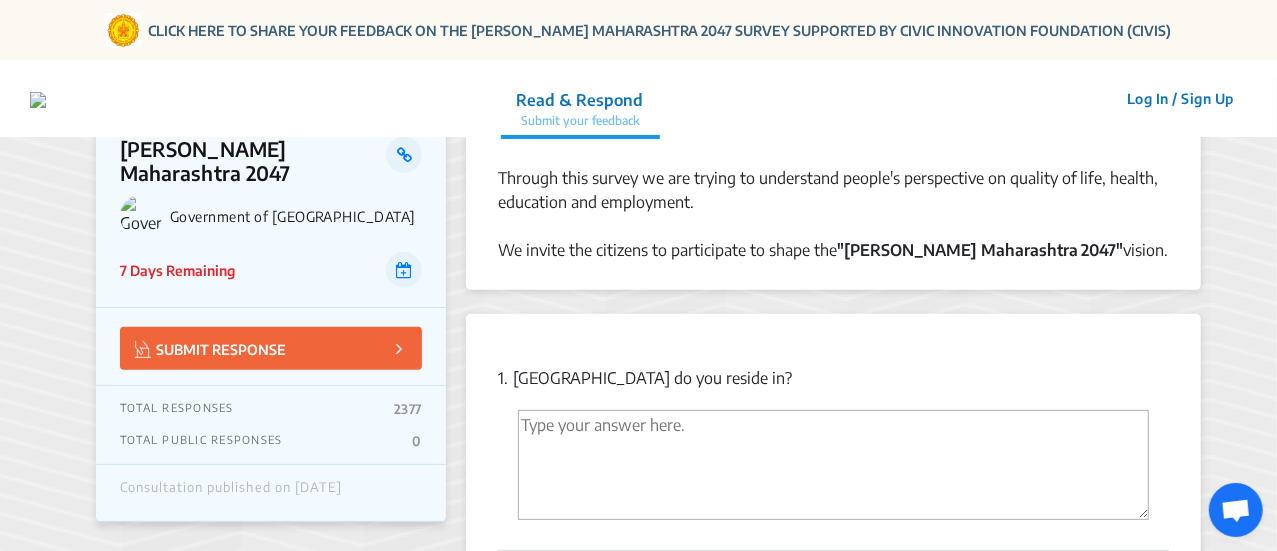 scroll, scrollTop: 300, scrollLeft: 0, axis: vertical 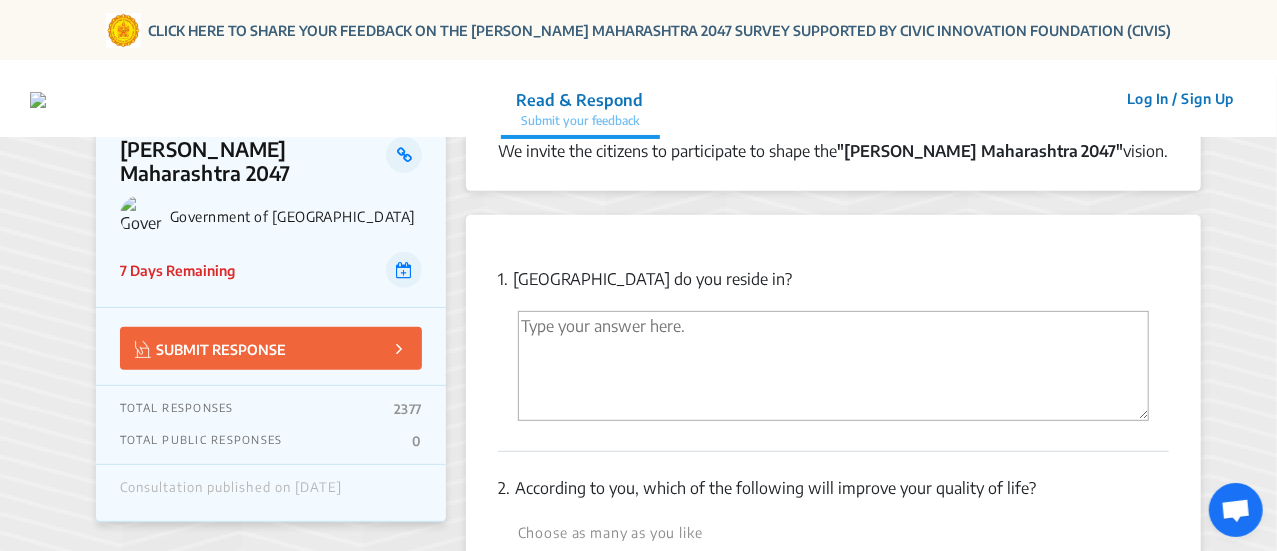 click at bounding box center [833, 366] 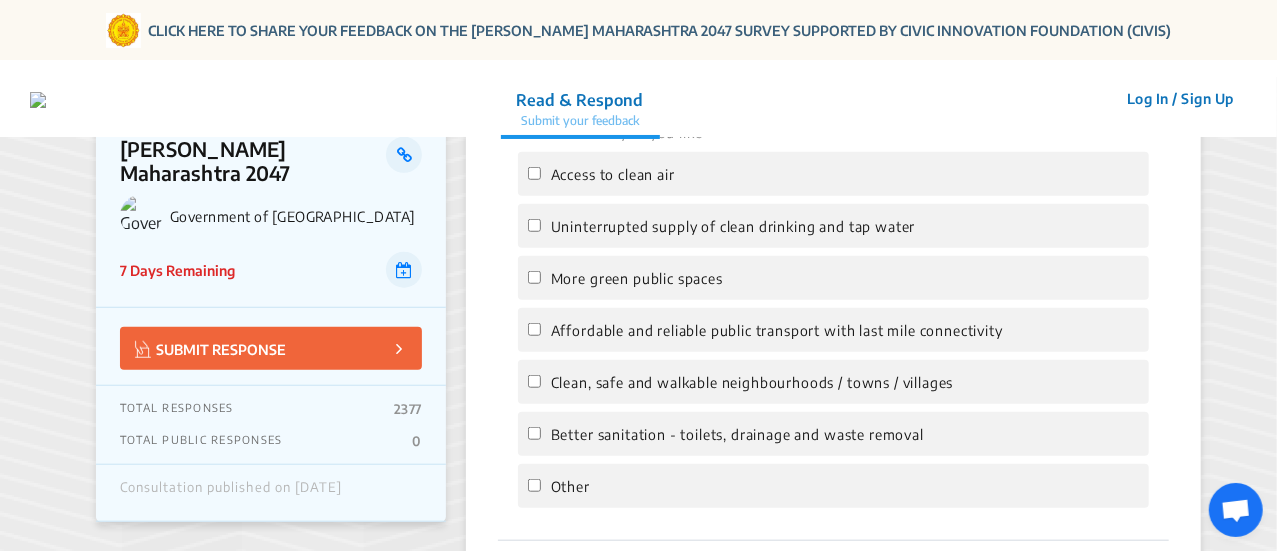 scroll, scrollTop: 600, scrollLeft: 0, axis: vertical 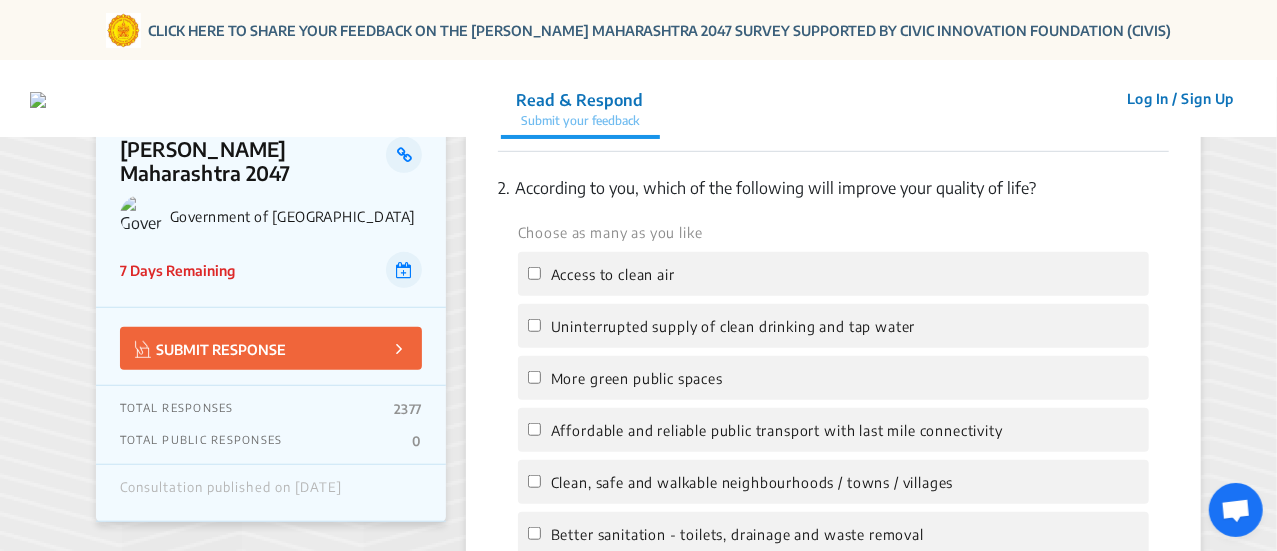 type on "Pune" 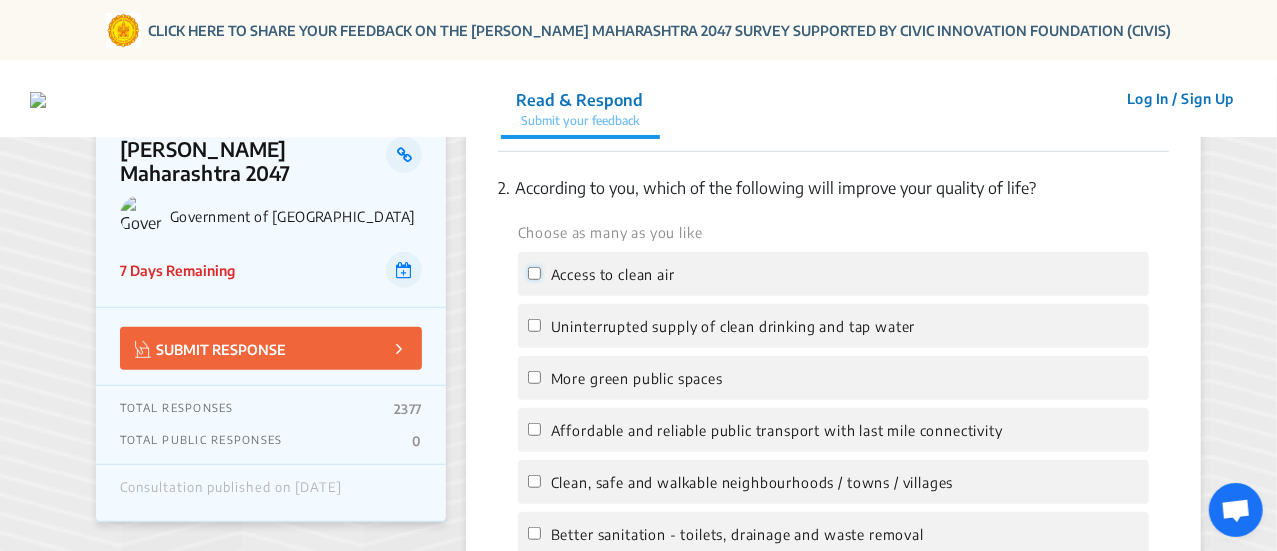 click on "Access to clean air" 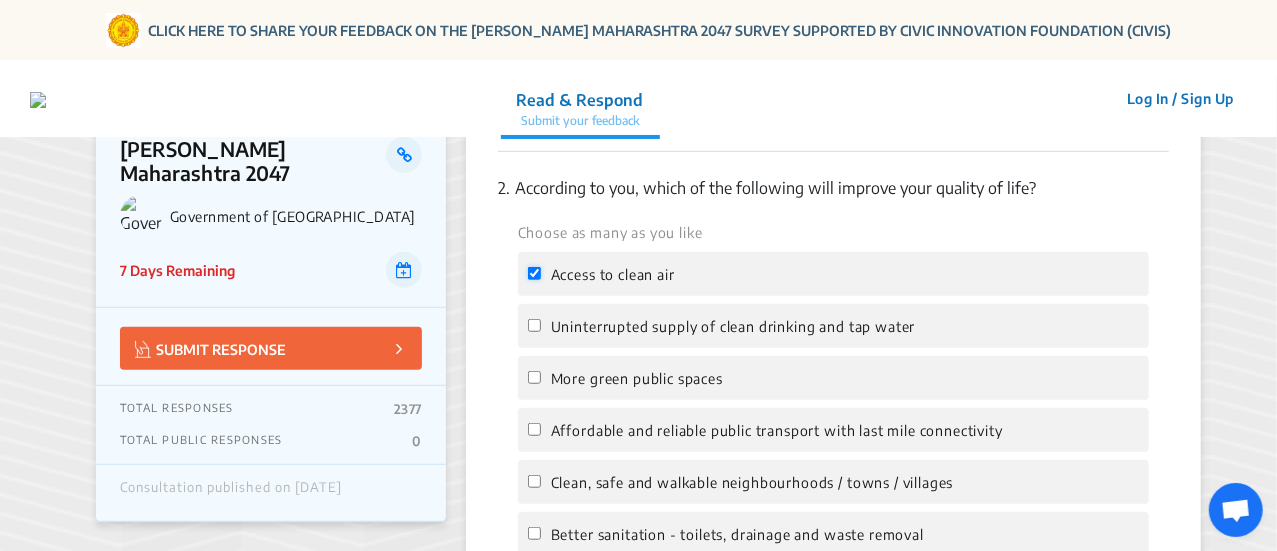 checkbox on "true" 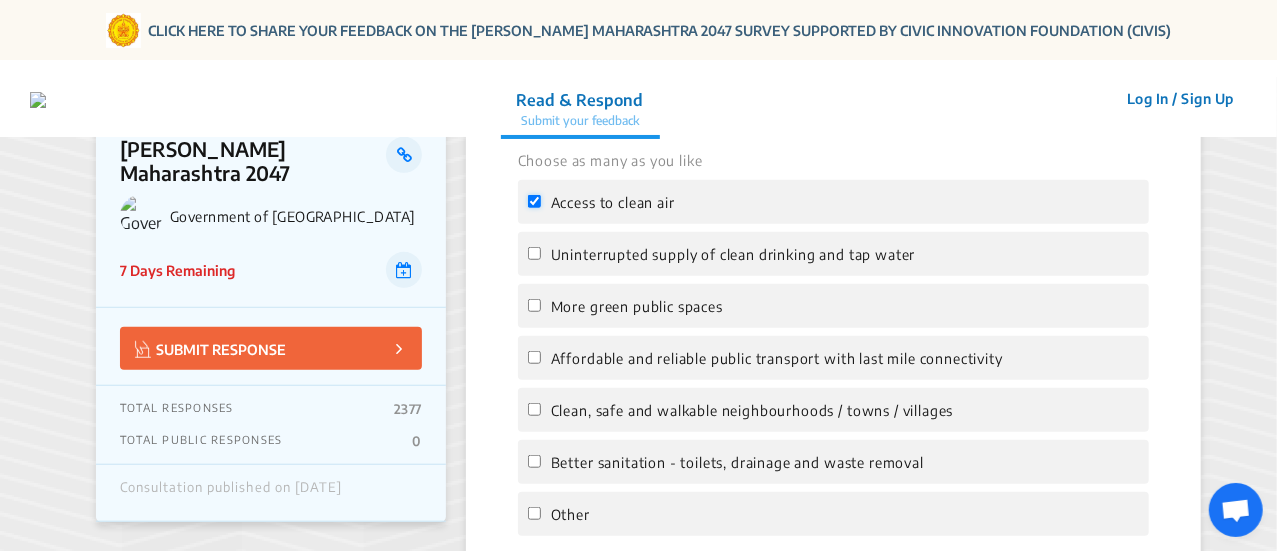 scroll, scrollTop: 700, scrollLeft: 0, axis: vertical 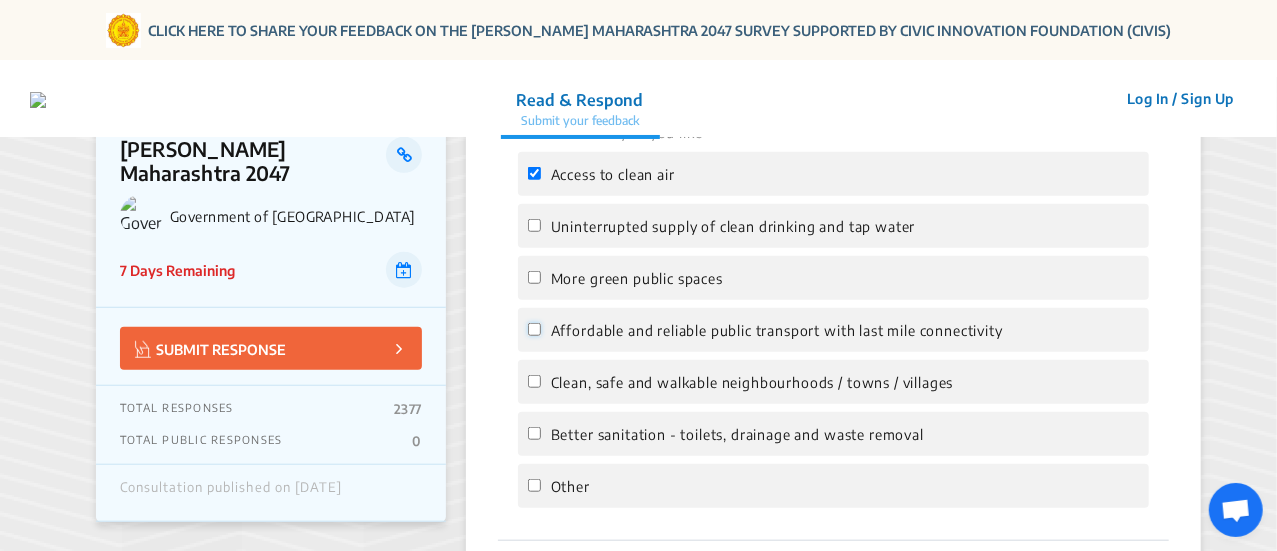 click on "Affordable and reliable public transport with last mile connectivity" 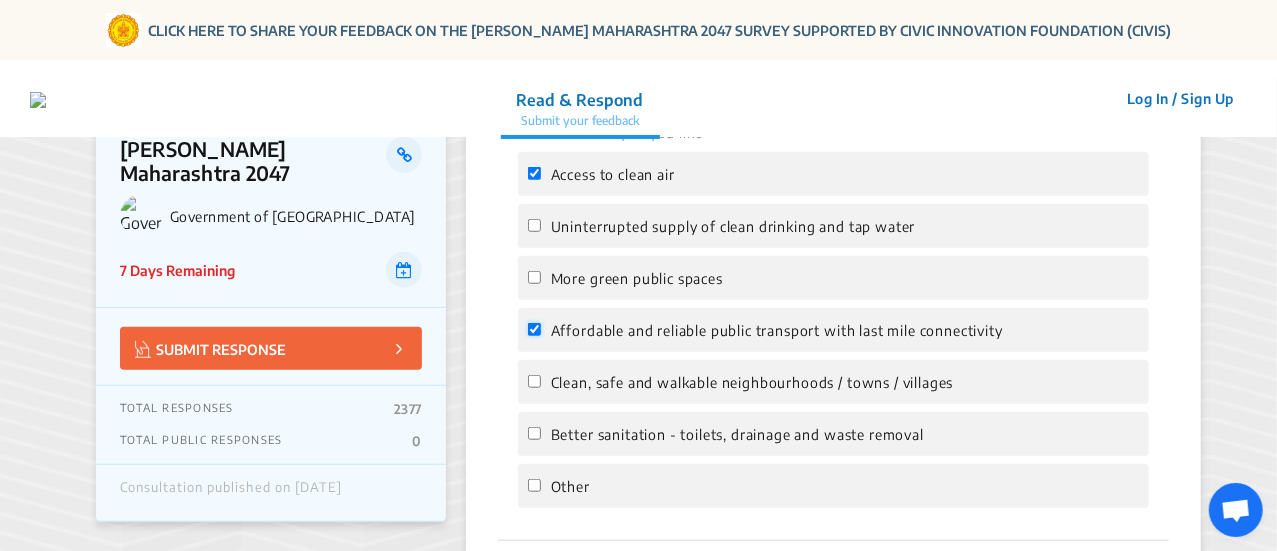 checkbox on "true" 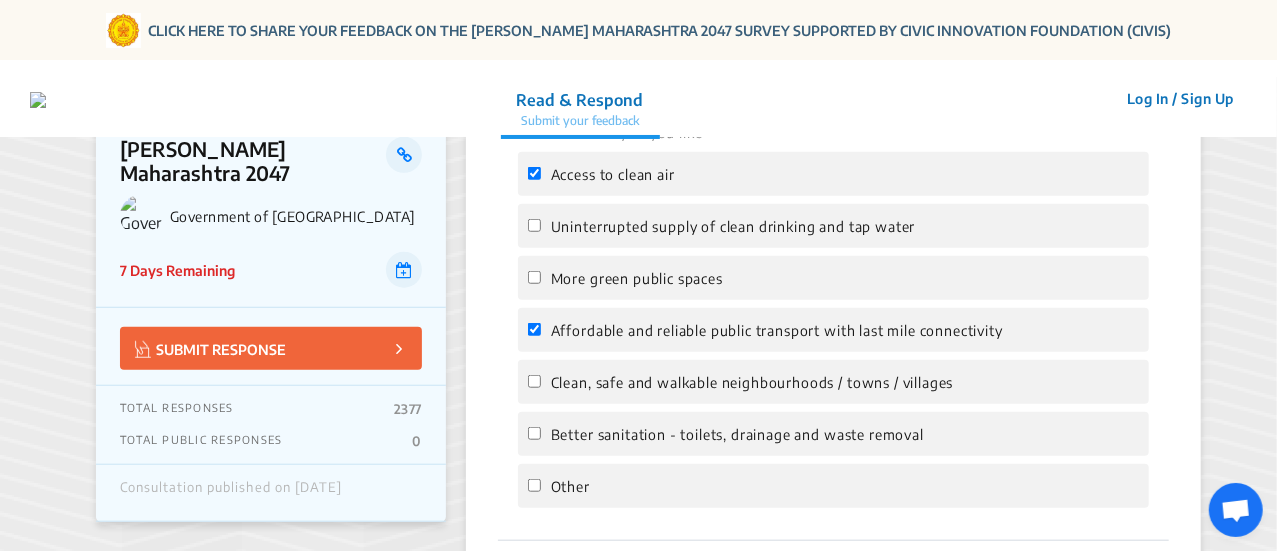 click on "Clean, safe and walkable neighbourhoods / towns / villages" 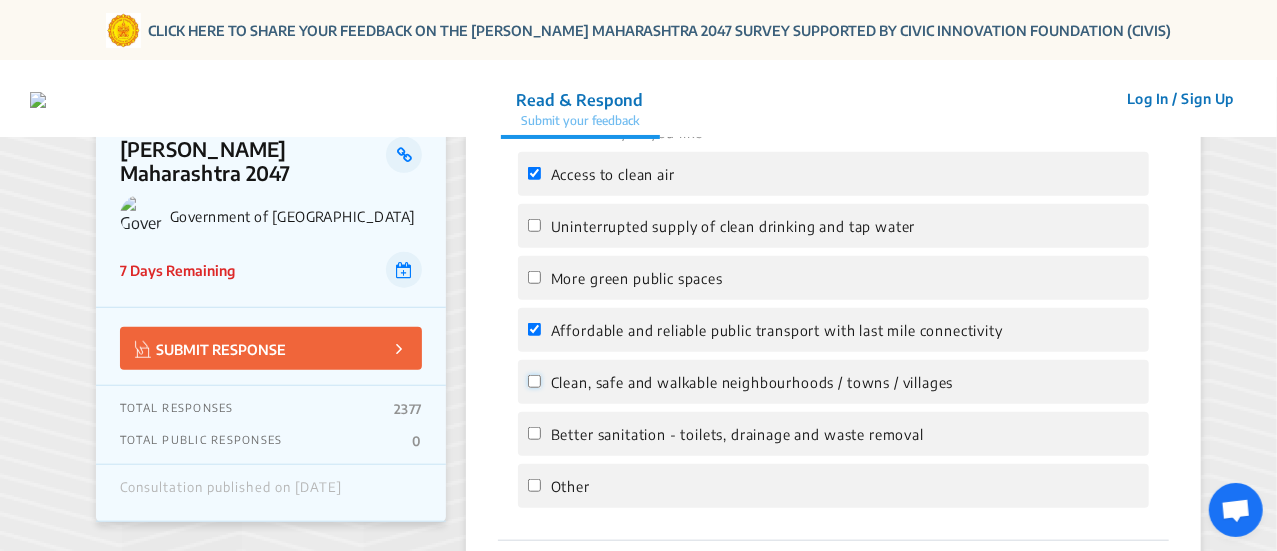 click on "Clean, safe and walkable neighbourhoods / towns / villages" 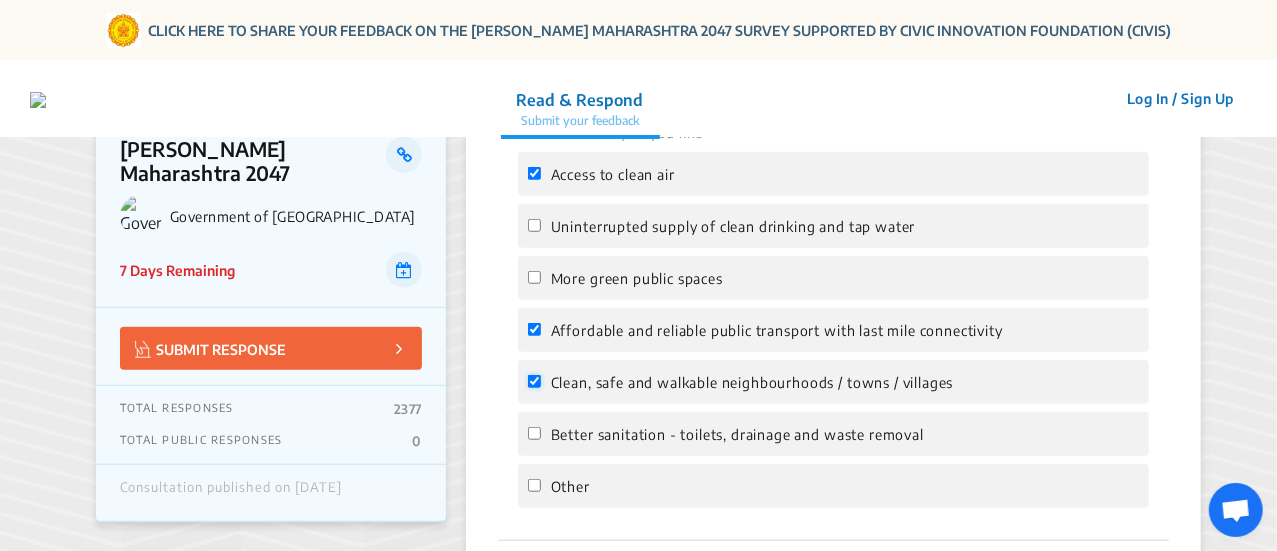 checkbox on "true" 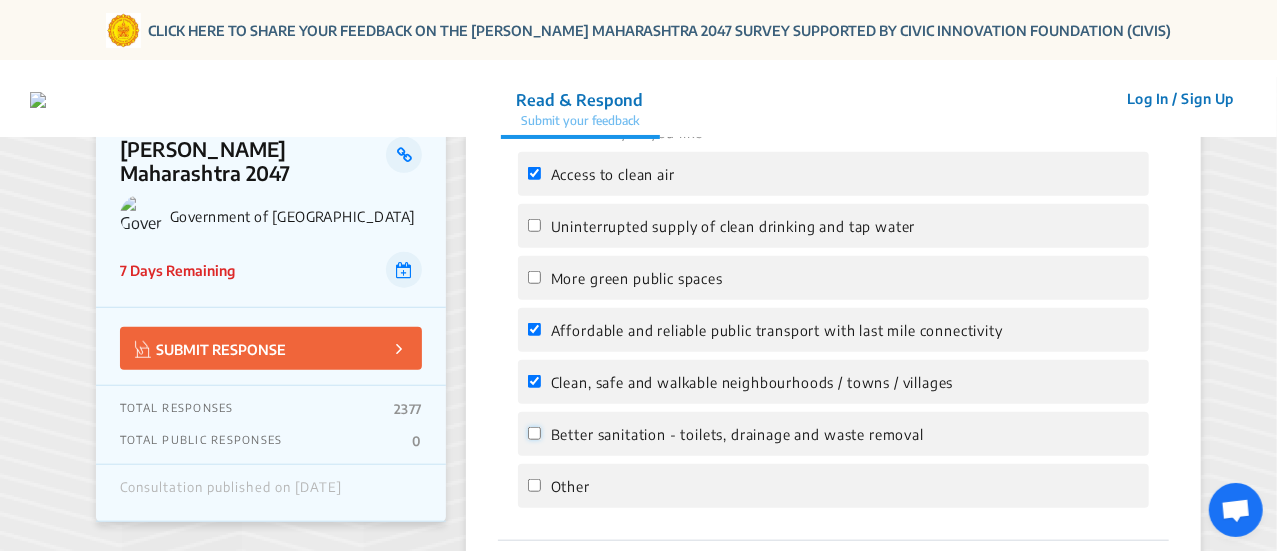click on "Better sanitation - toilets, drainage and waste removal" 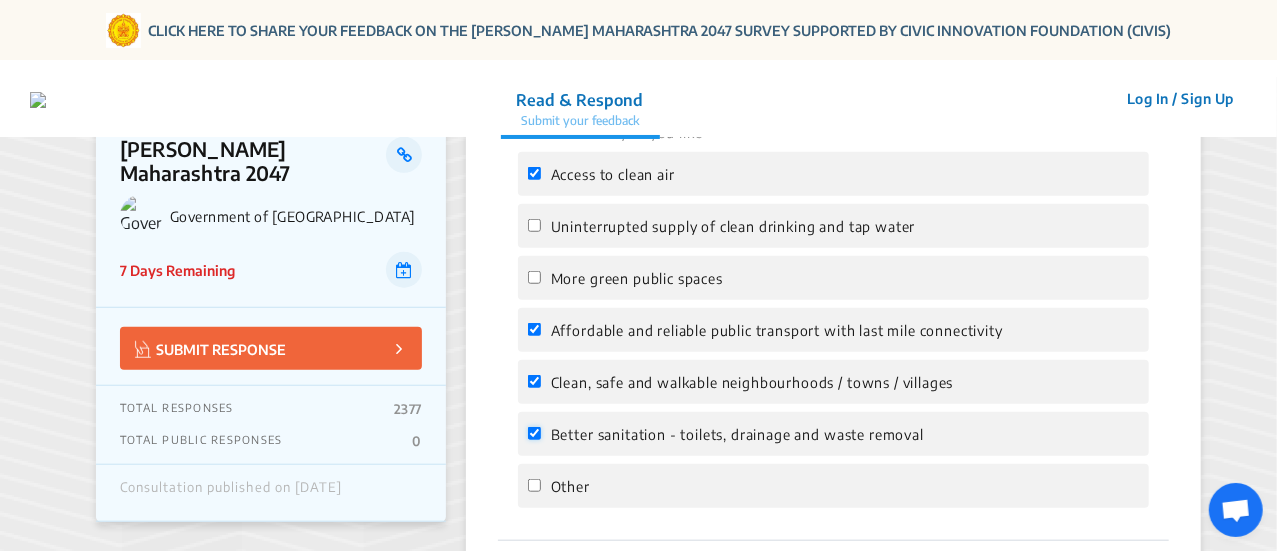 checkbox on "true" 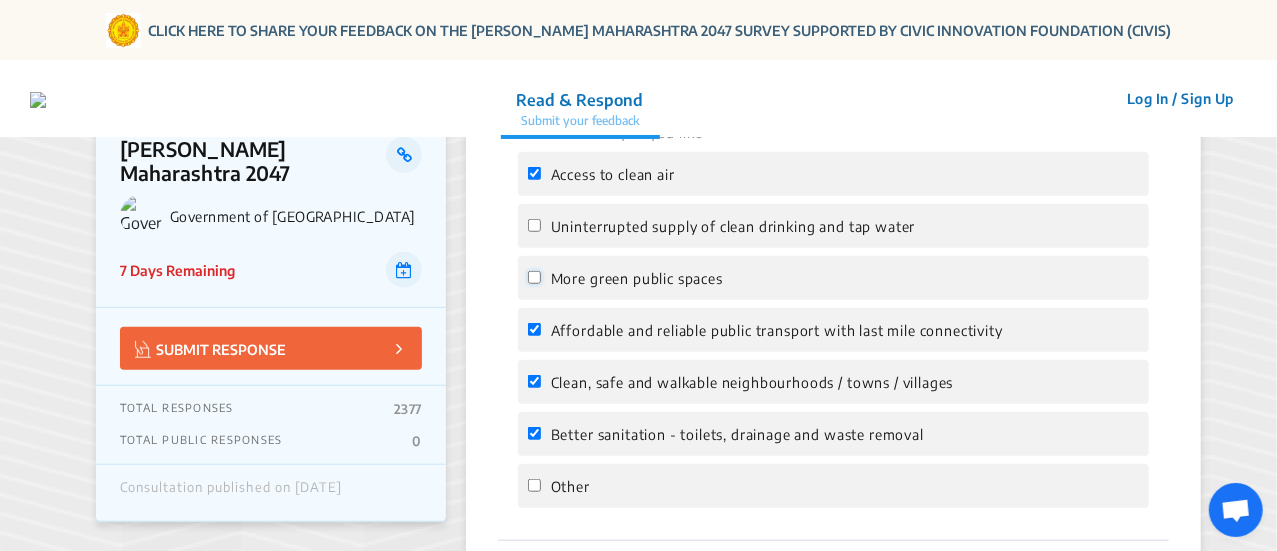 click on "More green public spaces" 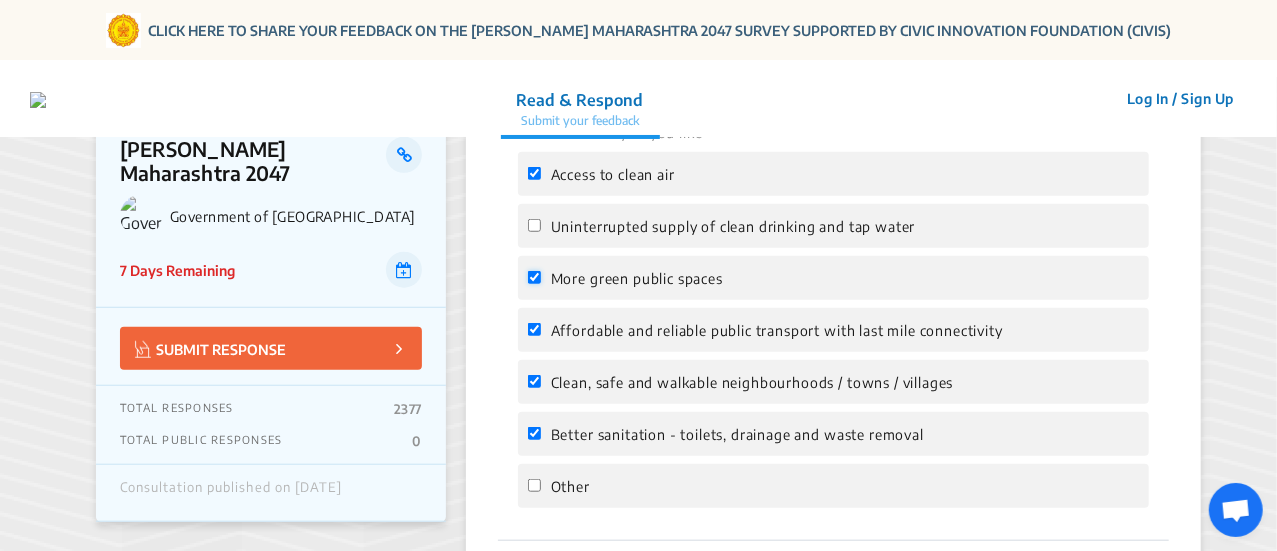 checkbox on "true" 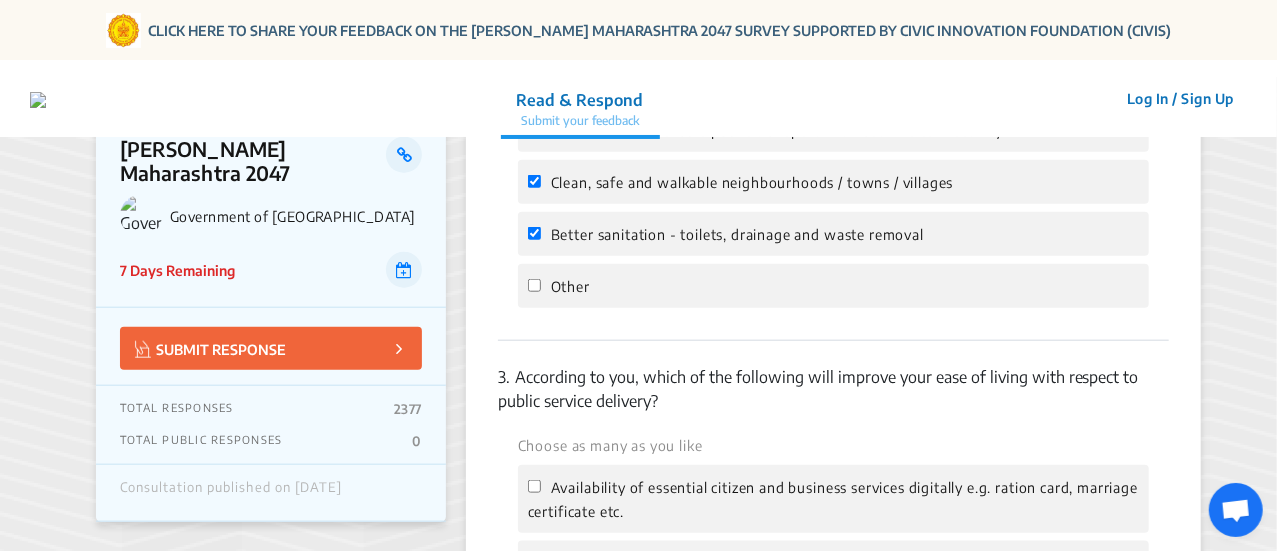 scroll, scrollTop: 1000, scrollLeft: 0, axis: vertical 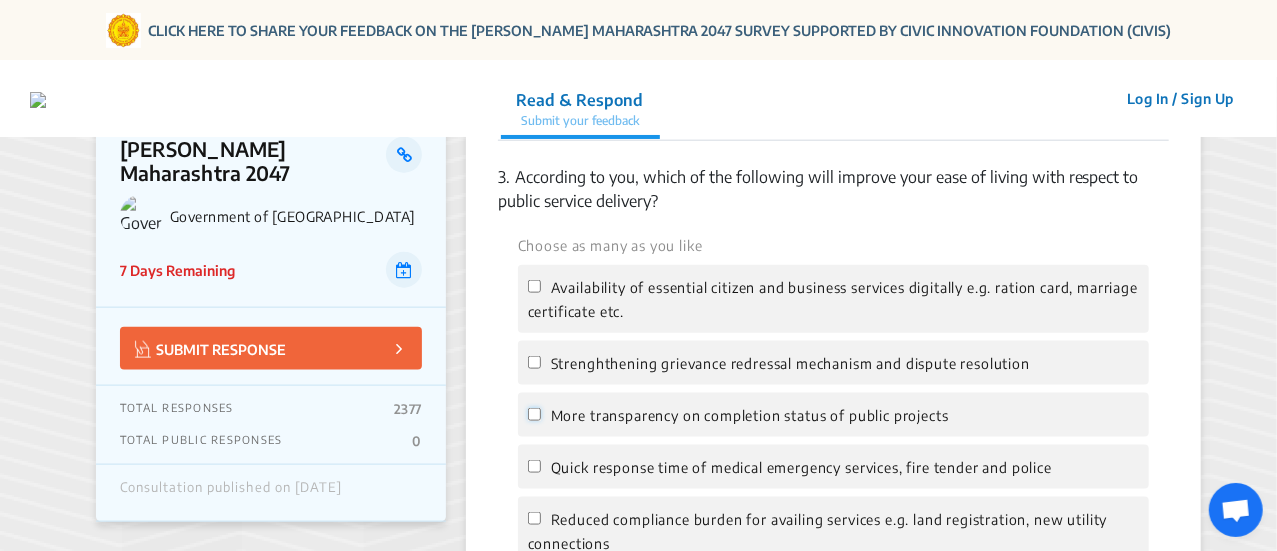 click on "More transparency on completion status of public projects" 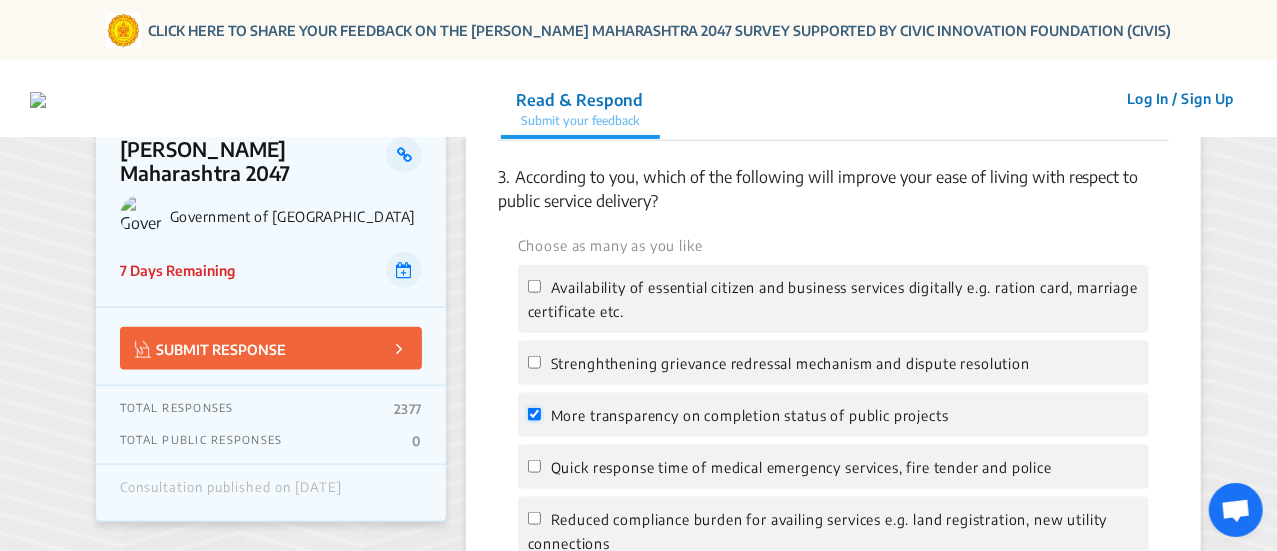 checkbox on "true" 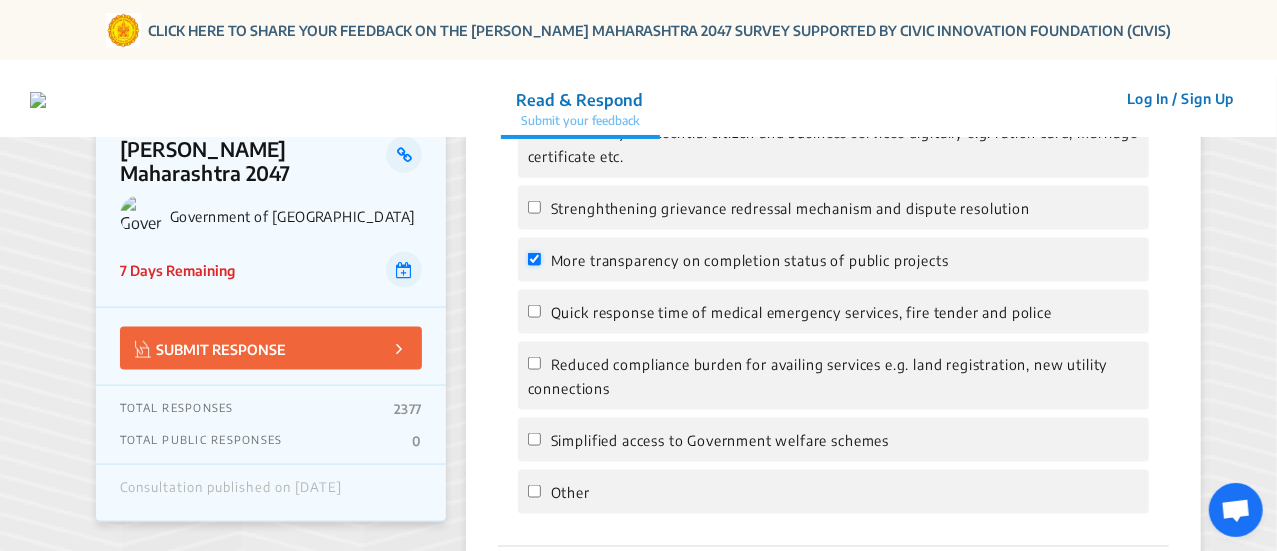 scroll, scrollTop: 1300, scrollLeft: 0, axis: vertical 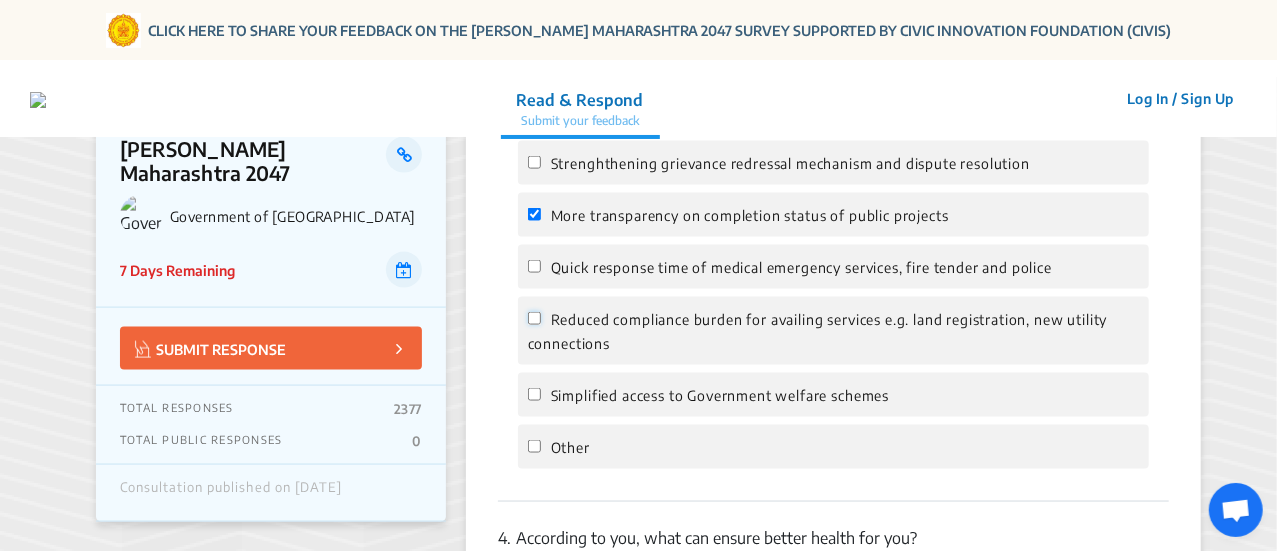 click on "Reduced compliance burden for availing services e.g. land registration, new utility connections" 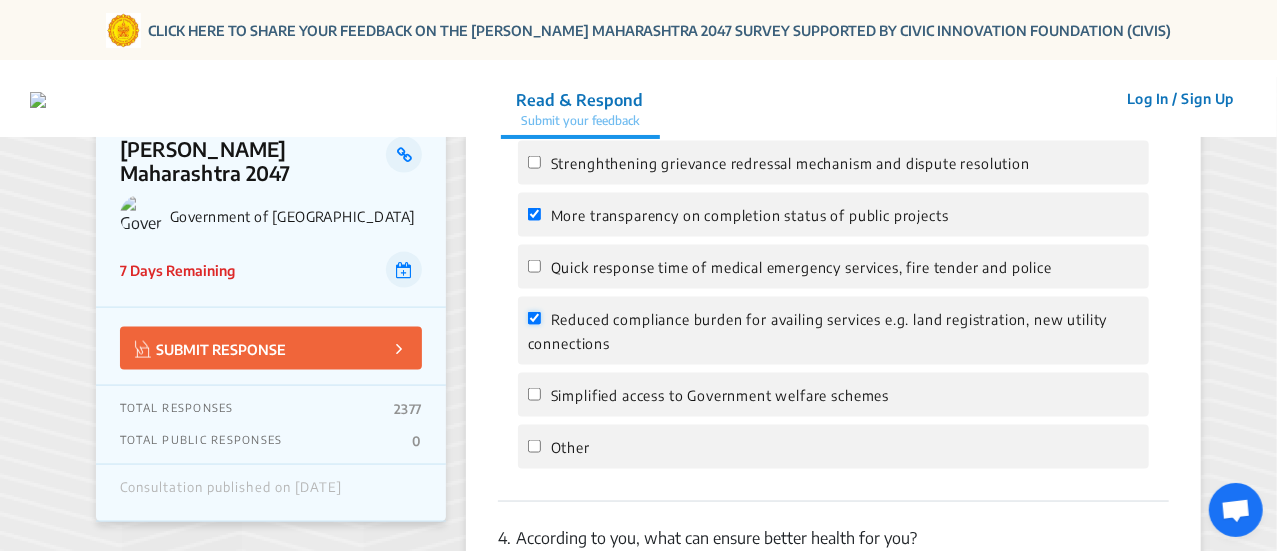 checkbox on "true" 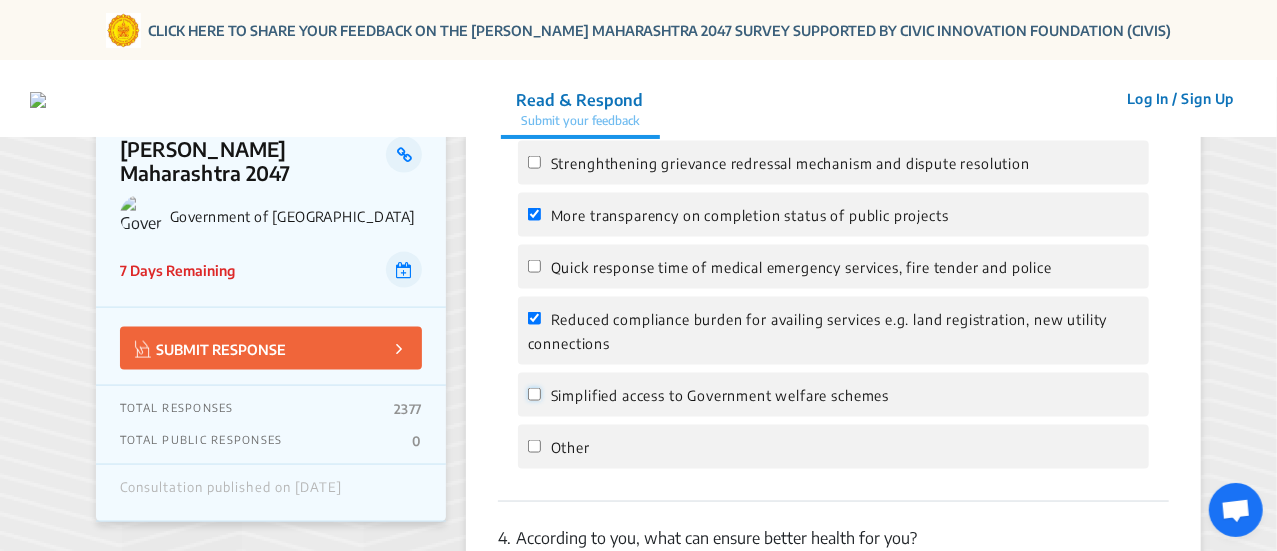 click on "Simplified access to Government welfare schemes" 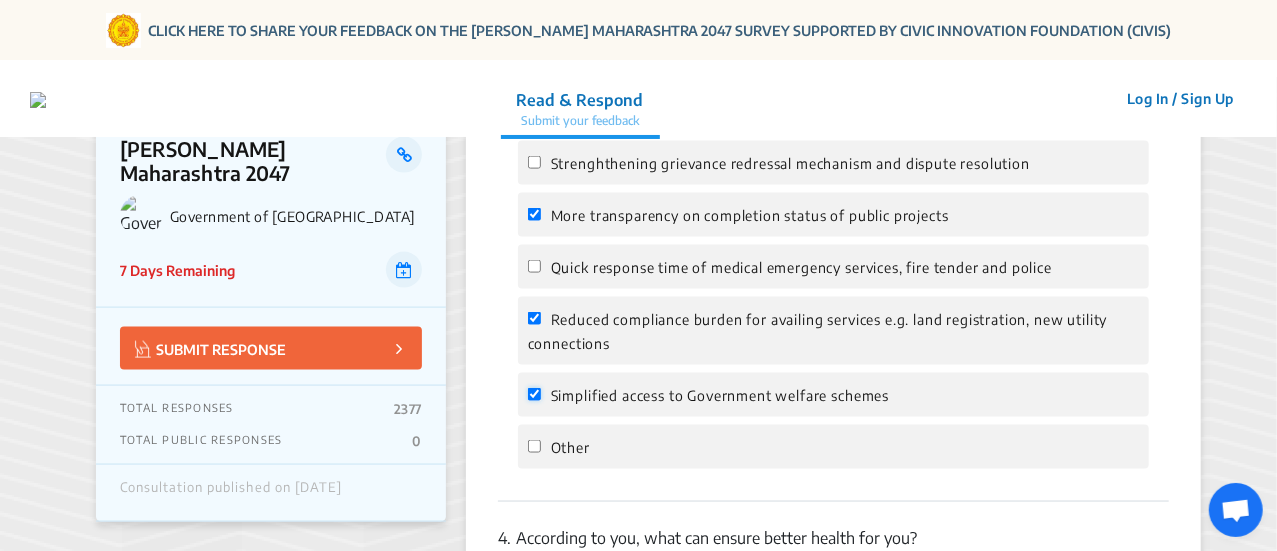 checkbox on "true" 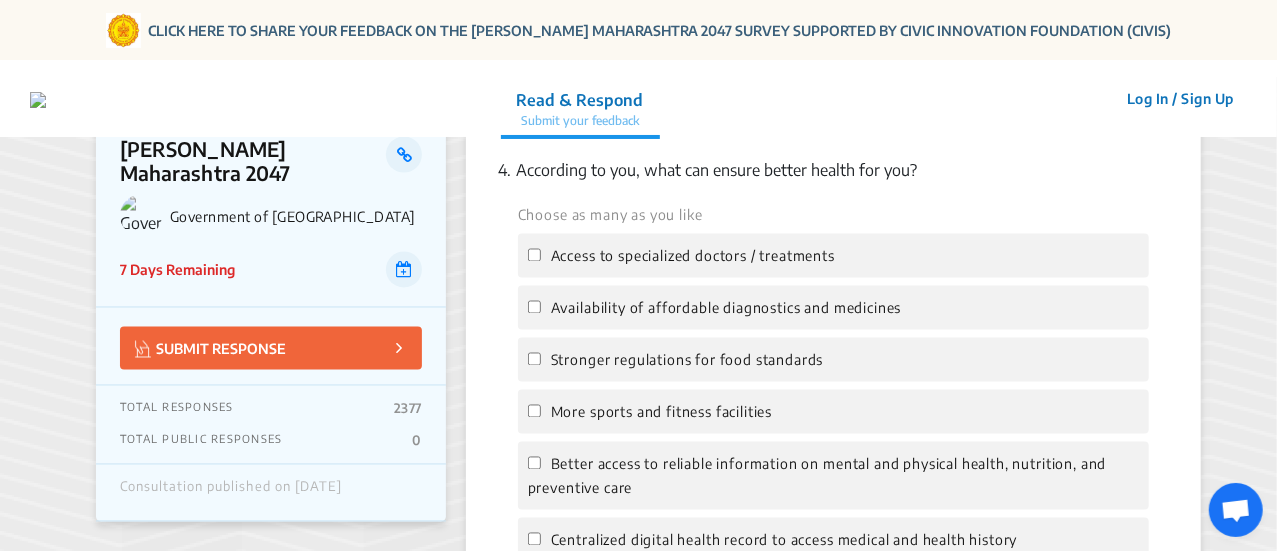 scroll, scrollTop: 1700, scrollLeft: 0, axis: vertical 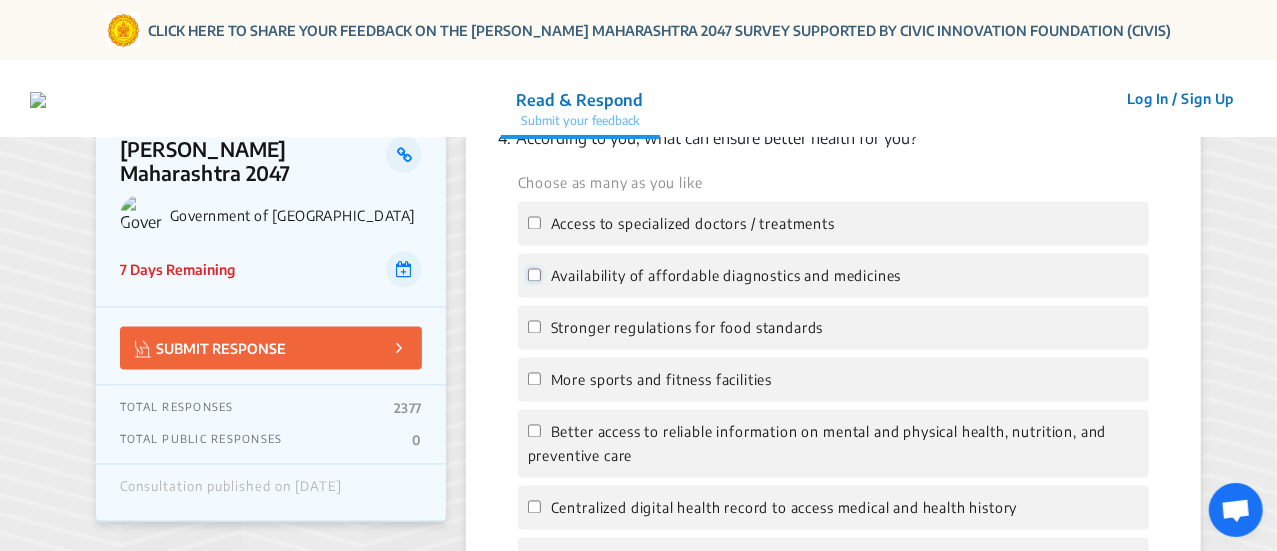 click on "Availability of affordable diagnostics and medicines" 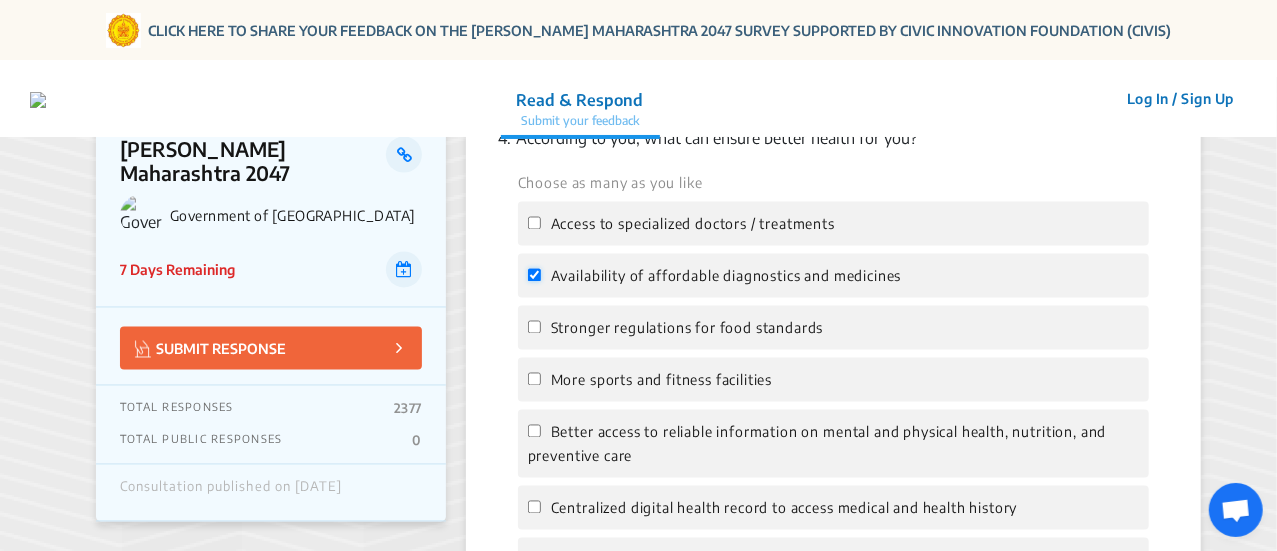 checkbox on "true" 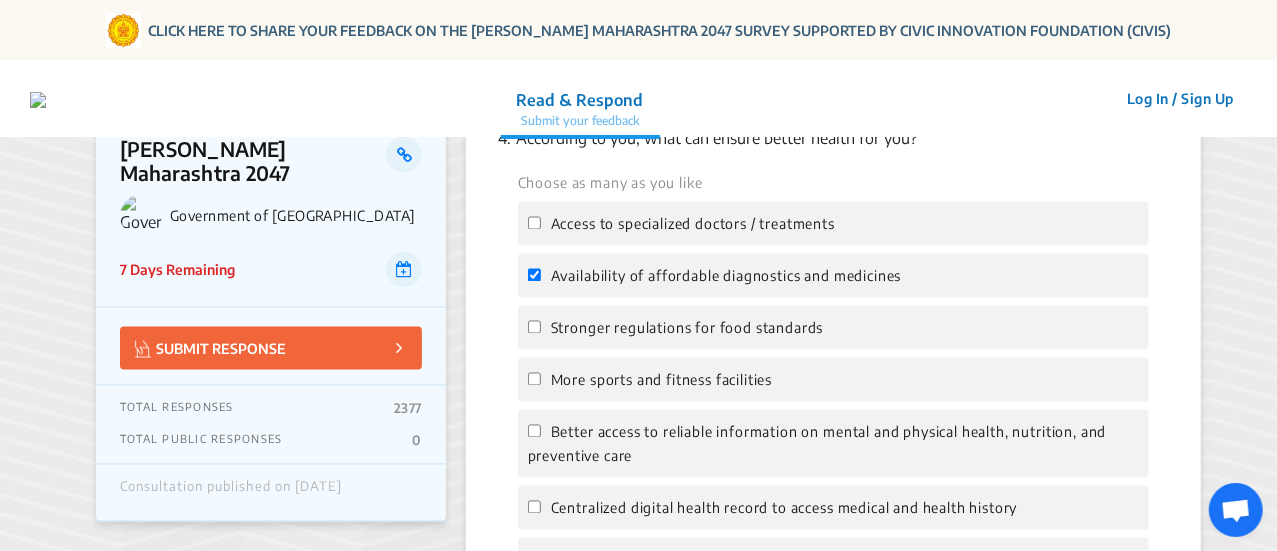 click on "Stronger regulations for food standards" 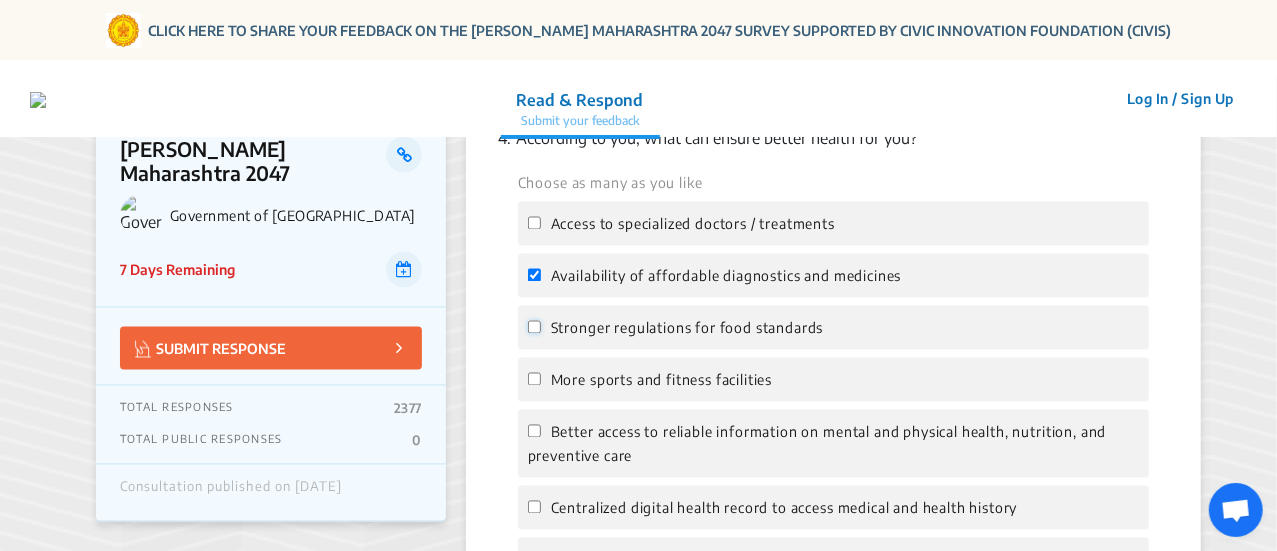 click on "Stronger regulations for food standards" 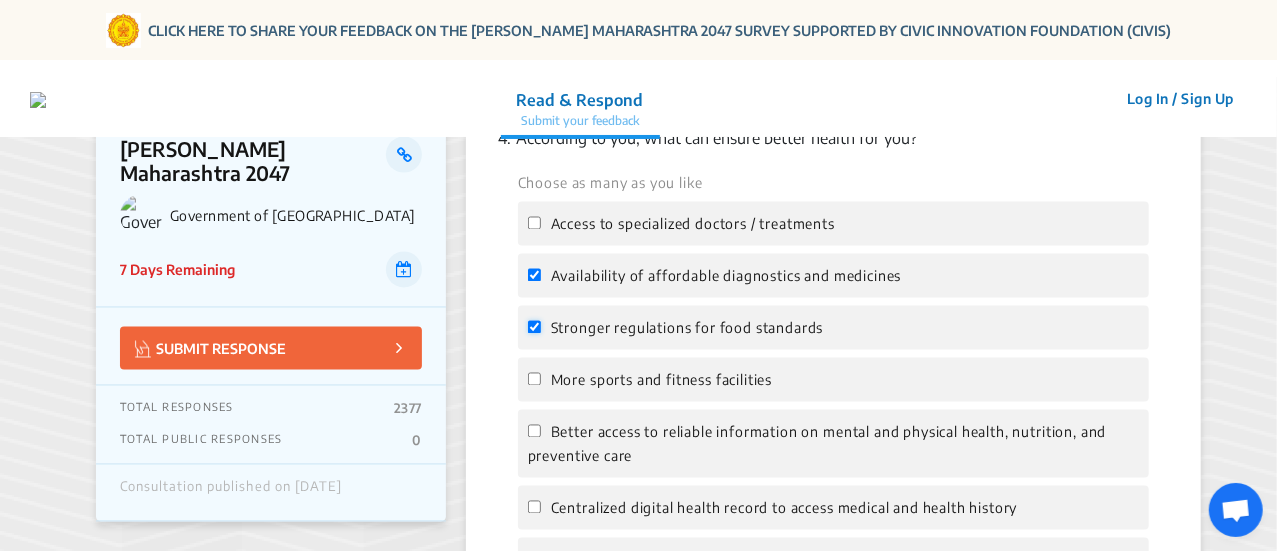checkbox on "true" 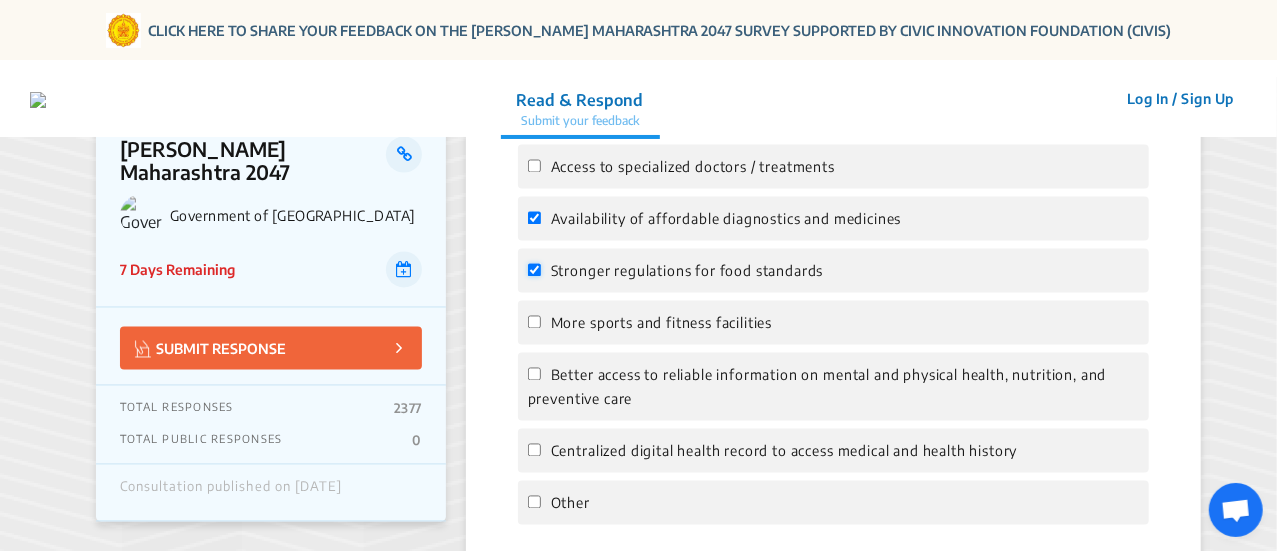 scroll, scrollTop: 1800, scrollLeft: 0, axis: vertical 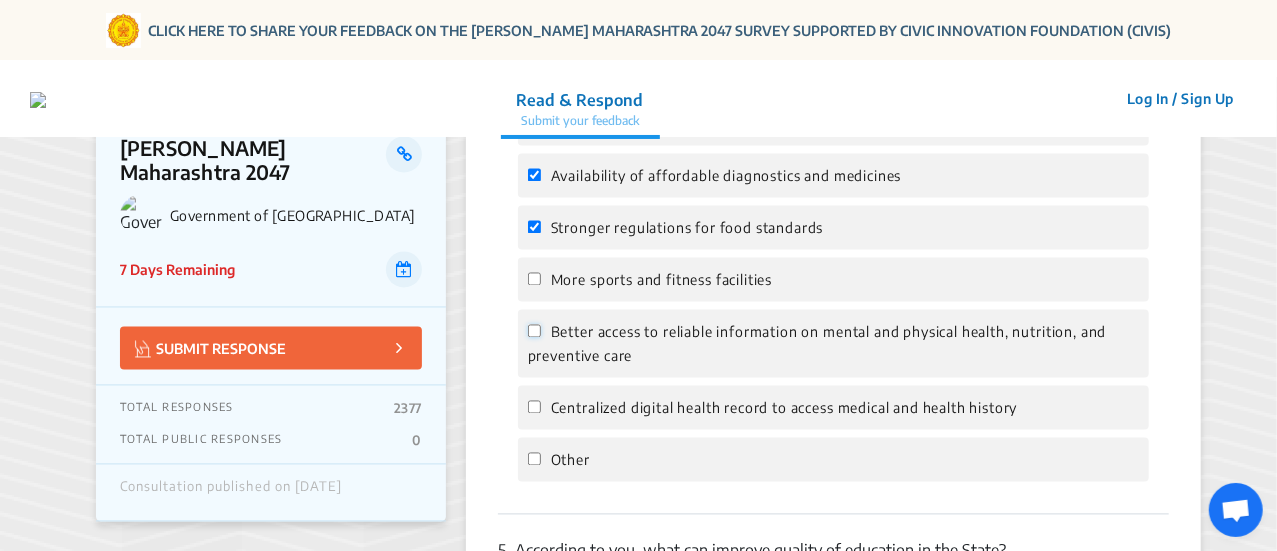 click on "Better access to reliable information on mental and physical health, nutrition, and preventive care" 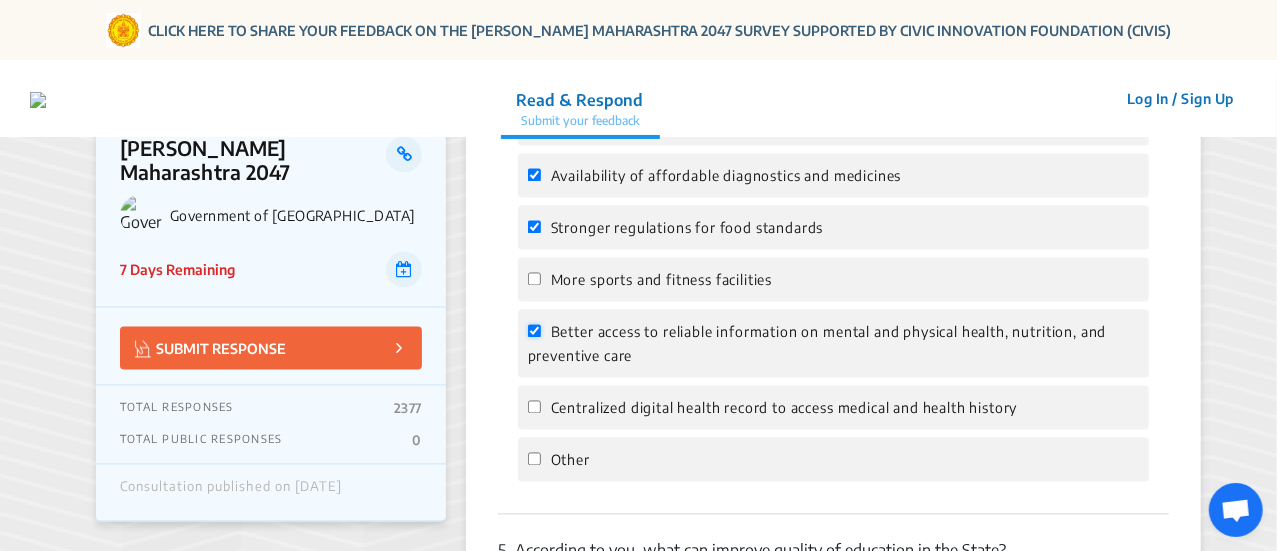 checkbox on "true" 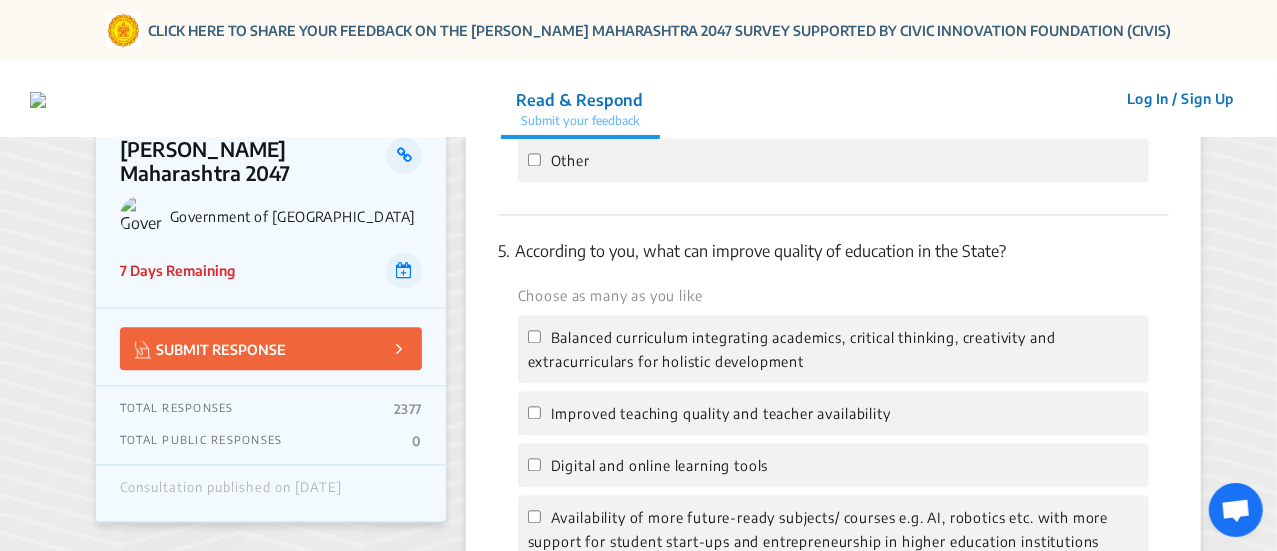 scroll, scrollTop: 2200, scrollLeft: 0, axis: vertical 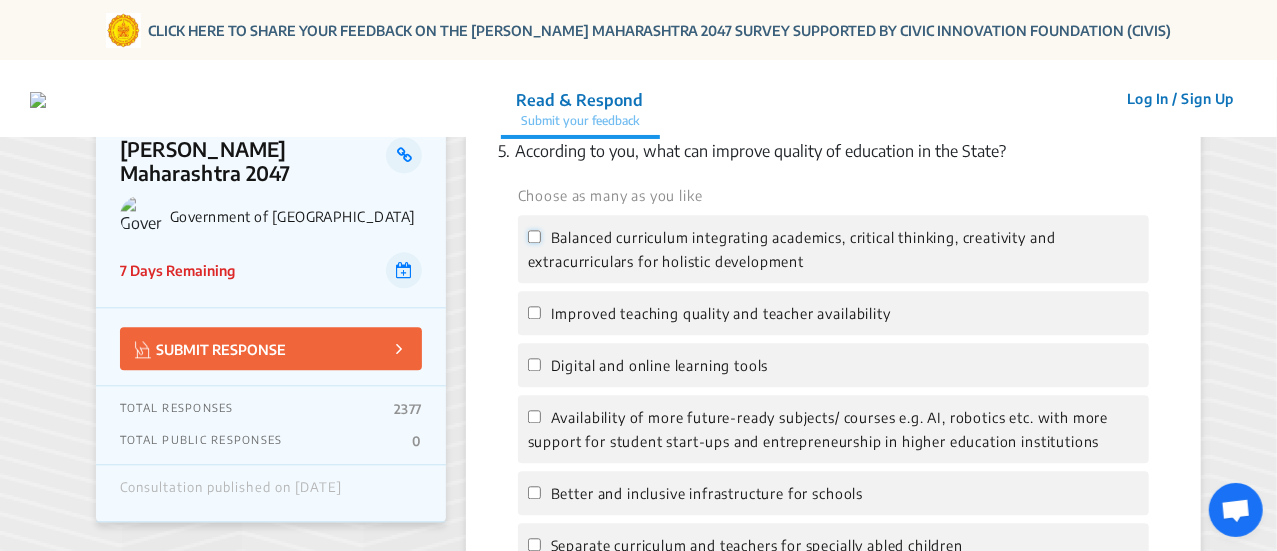 click on "Balanced curriculum integrating academics, critical thinking, creativity and extracurriculars for holistic development" 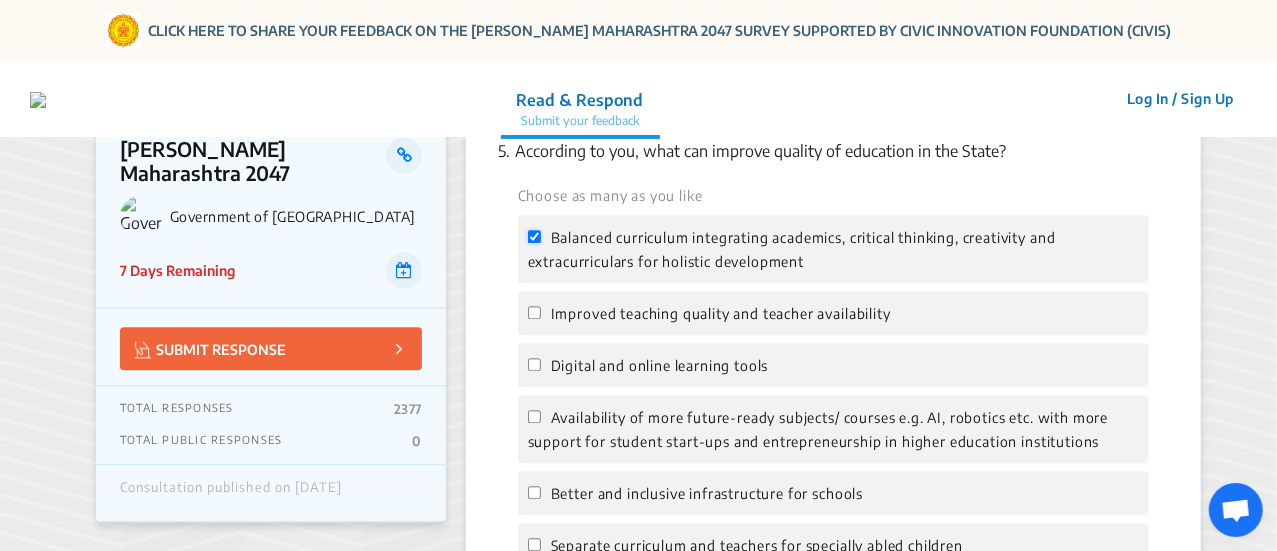 checkbox on "true" 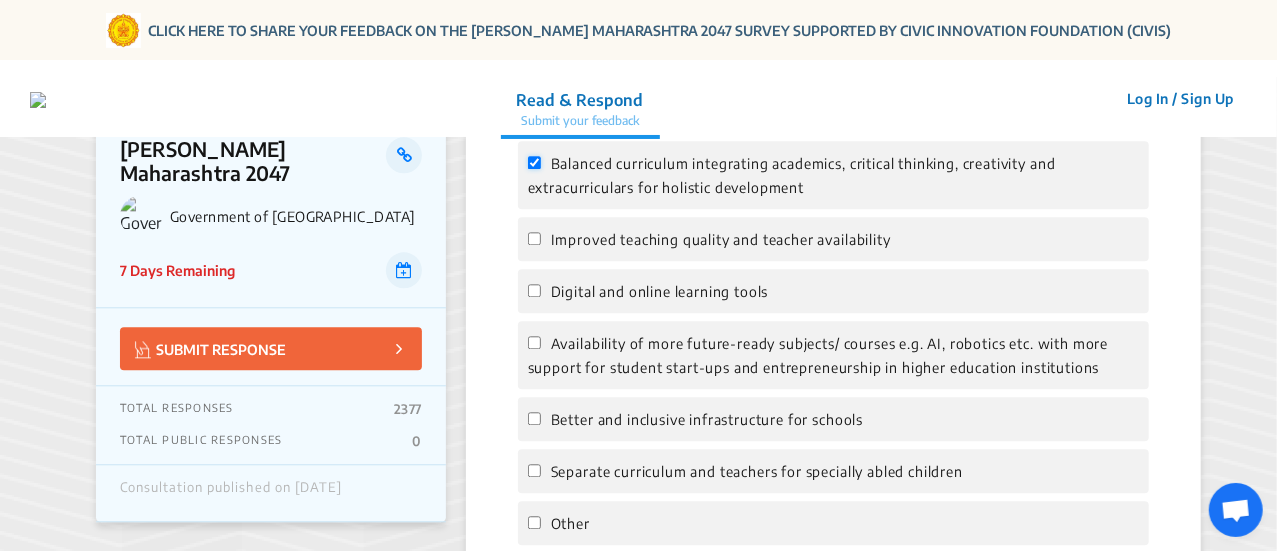 scroll, scrollTop: 2300, scrollLeft: 0, axis: vertical 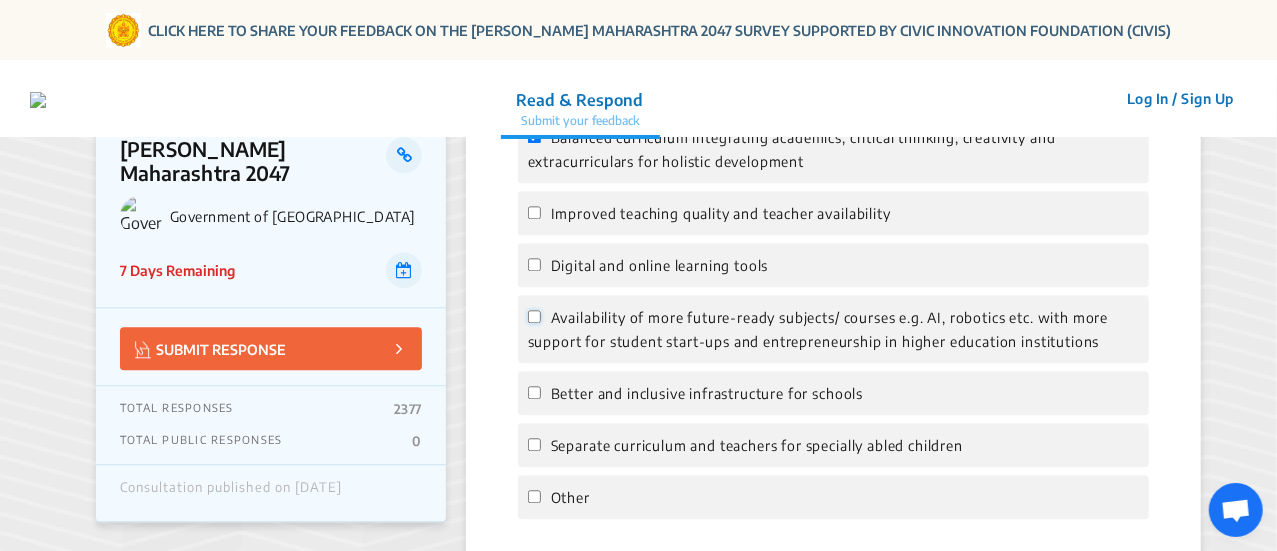 click on "Availability of more future-ready subjects/ courses e.g. AI, robotics etc. with more support for student start-ups and entrepreneurship in higher education institutions" 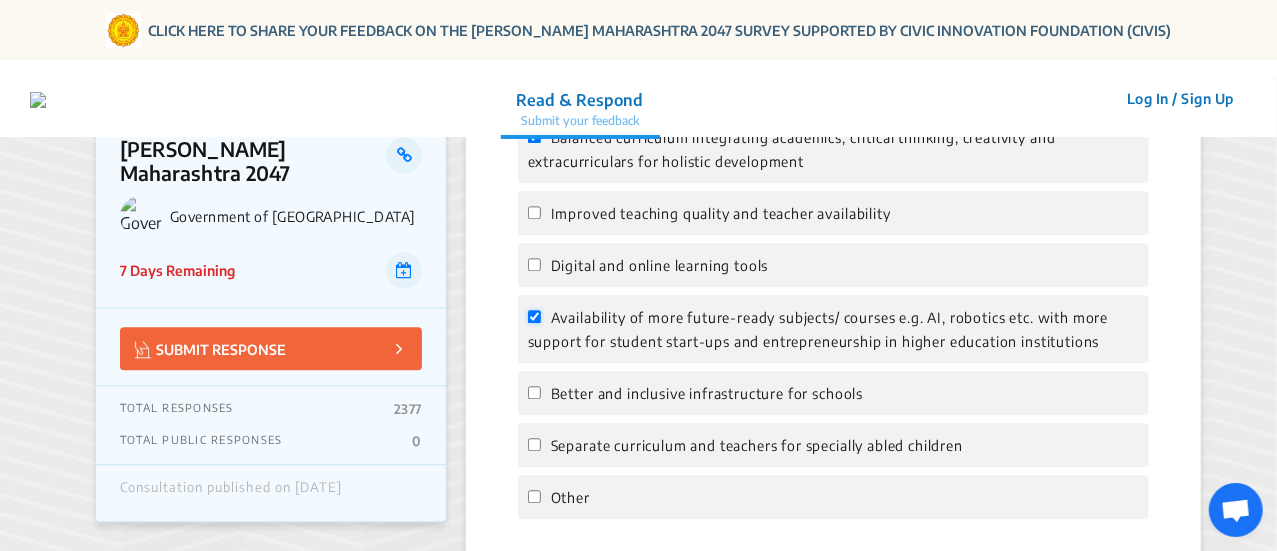 checkbox on "true" 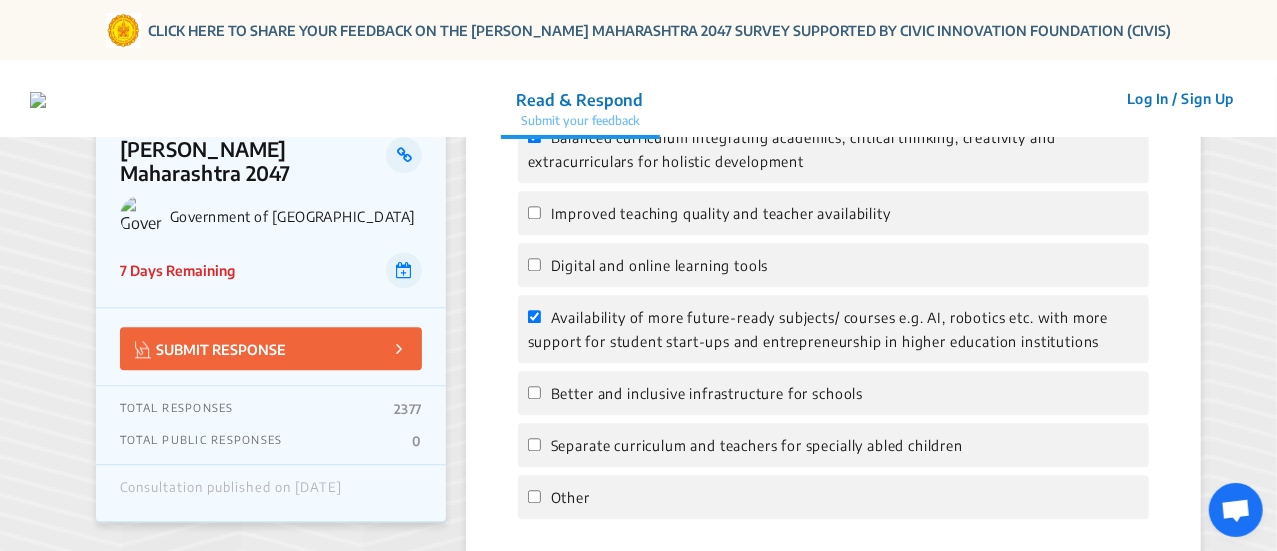 click on "Better and inclusive infrastructure for schools" 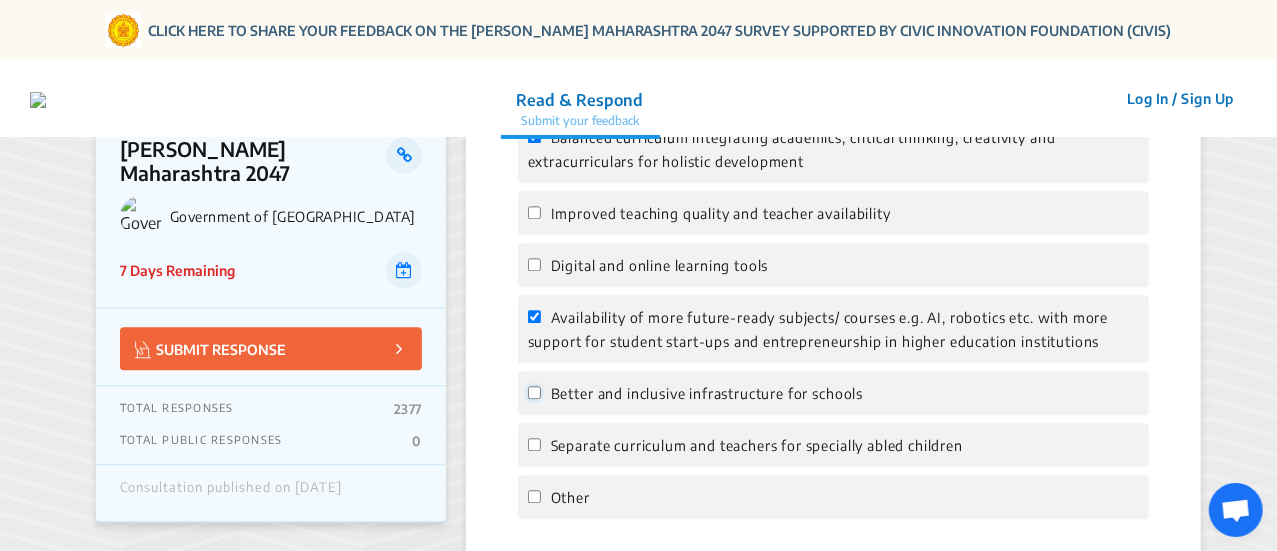 click on "Better and inclusive infrastructure for schools" 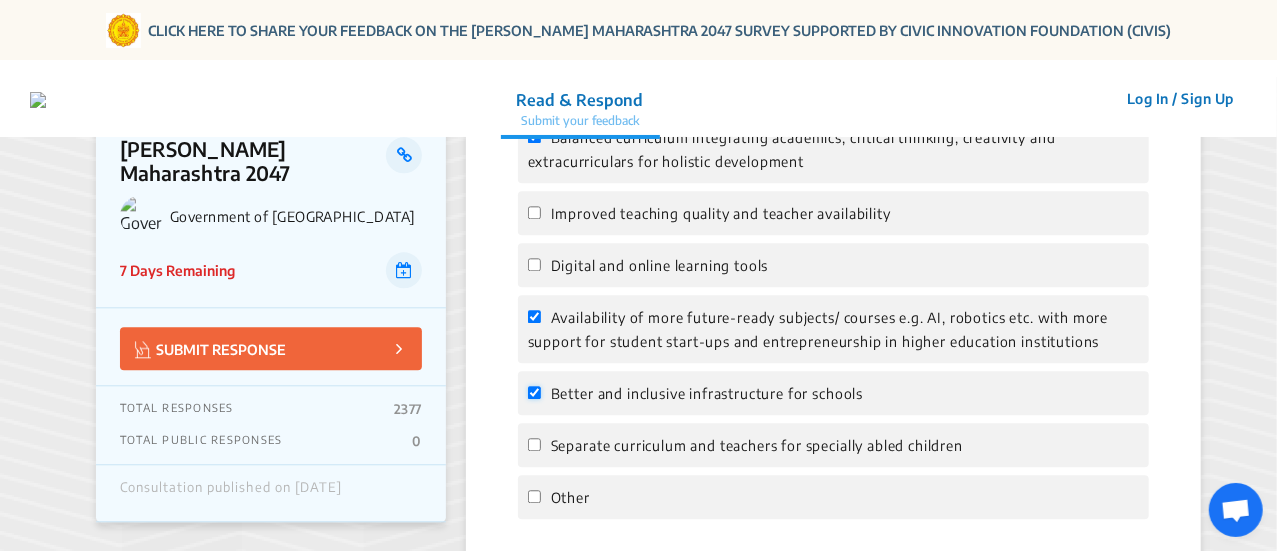 checkbox on "true" 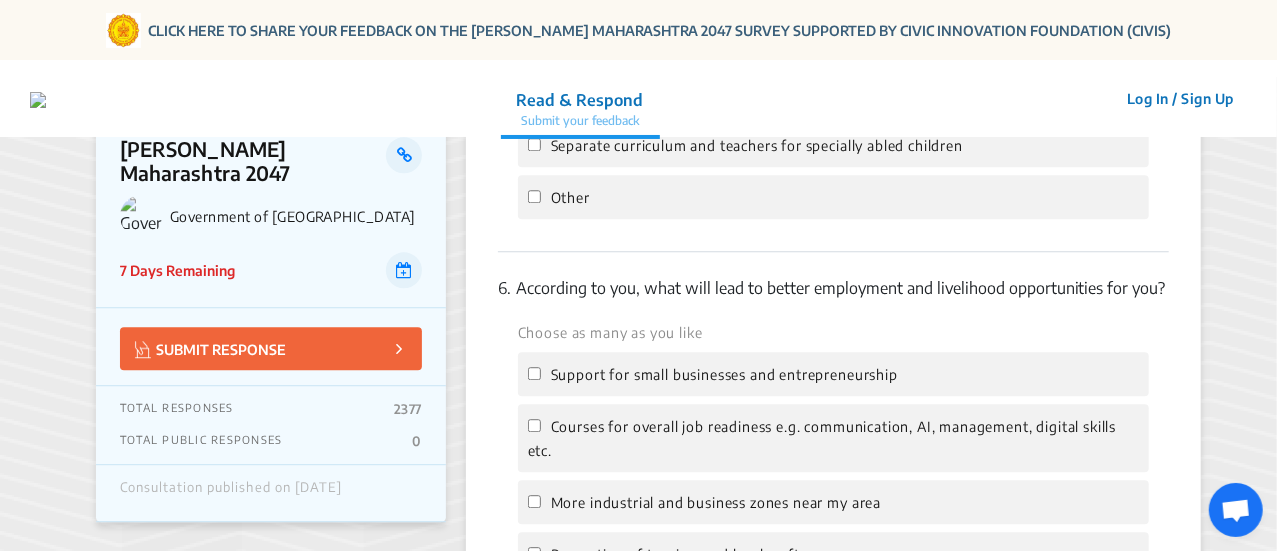 scroll, scrollTop: 2700, scrollLeft: 0, axis: vertical 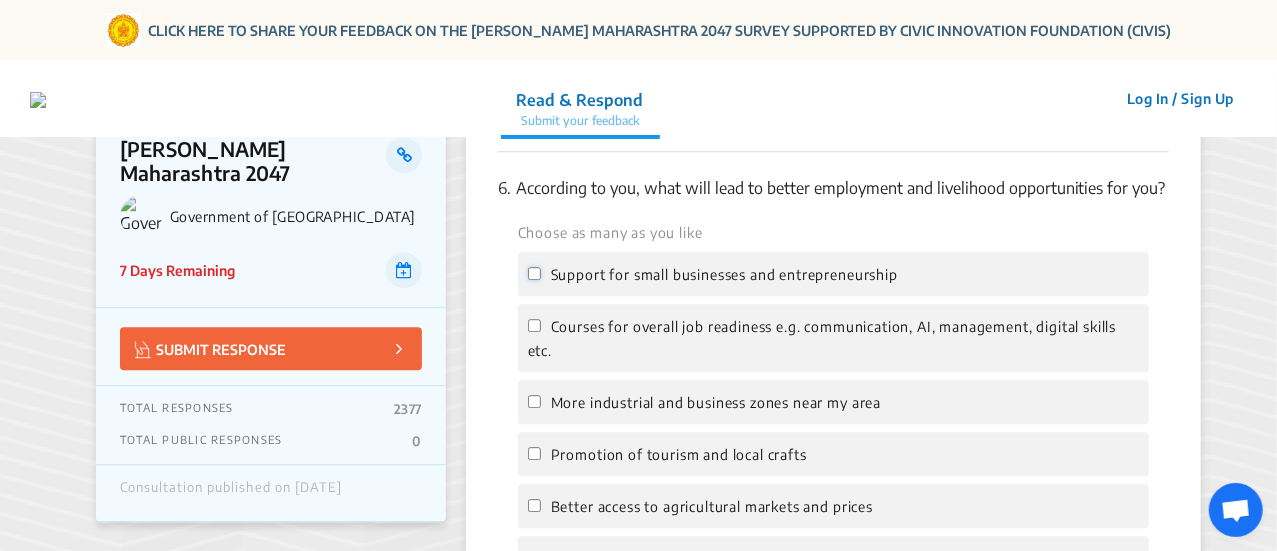 click on "Support for small businesses and entrepreneurship" 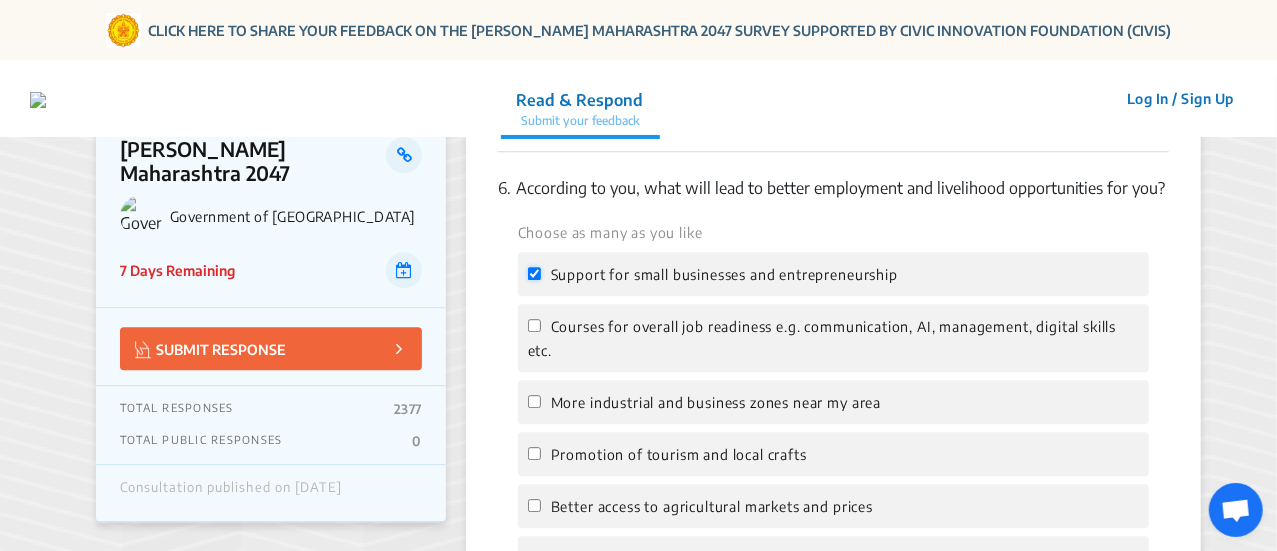 checkbox on "true" 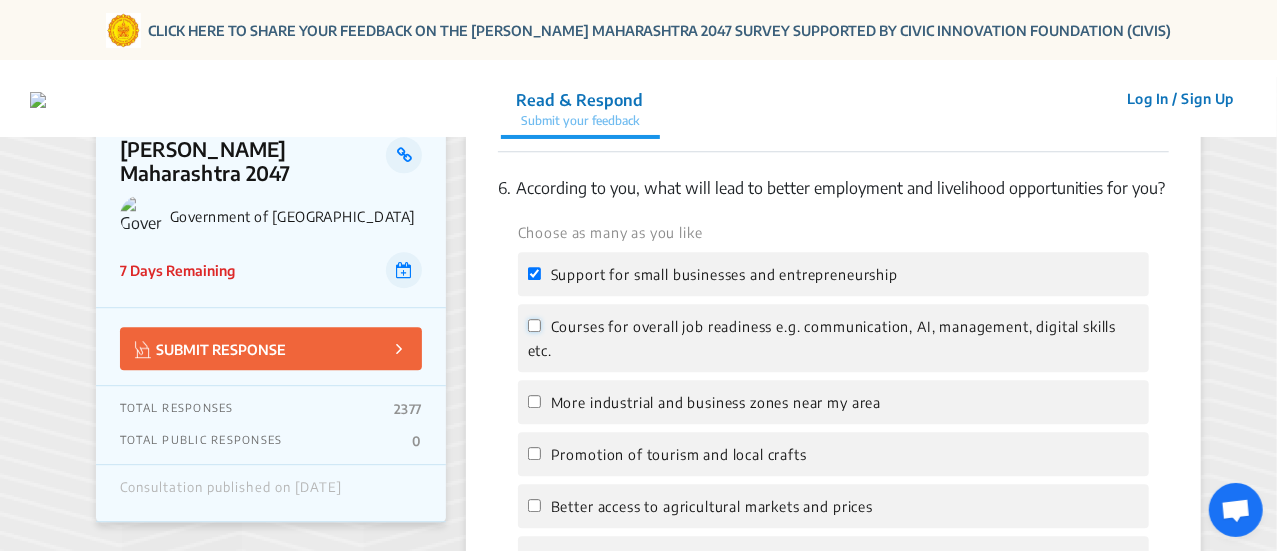 click on "Courses for overall job readiness e.g. communication, AI, management, digital skills etc." 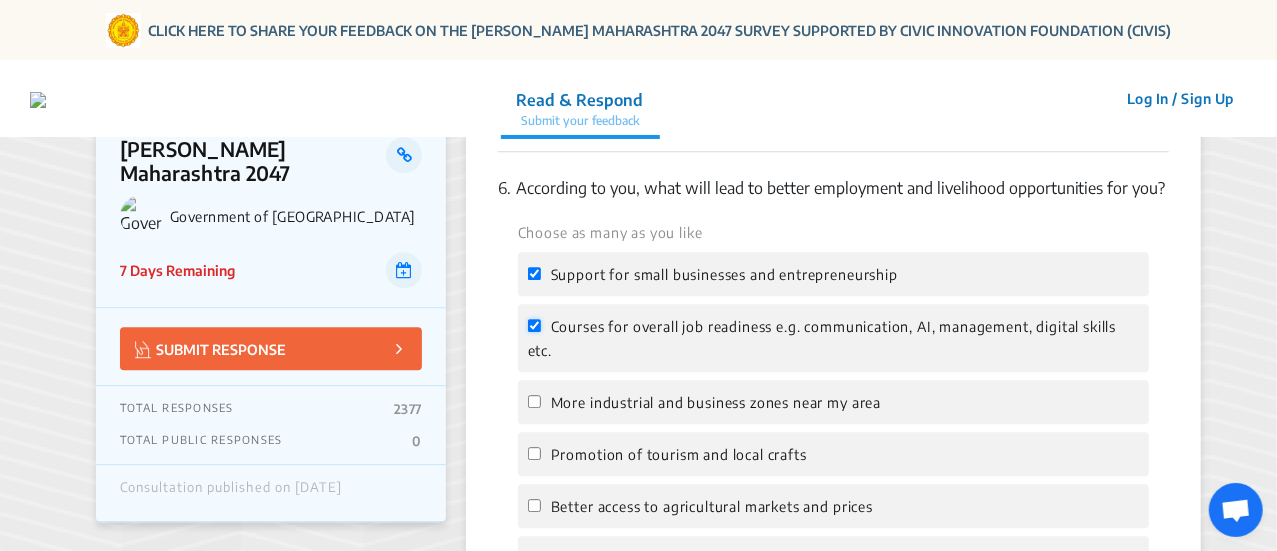 checkbox on "true" 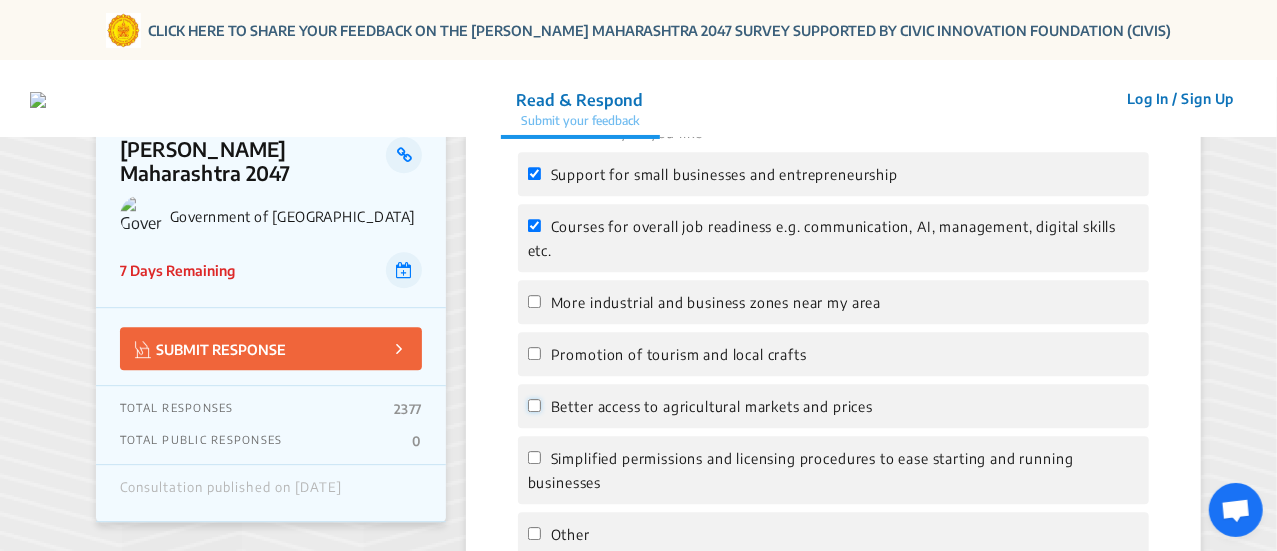 click on "Better access to agricultural markets and prices" 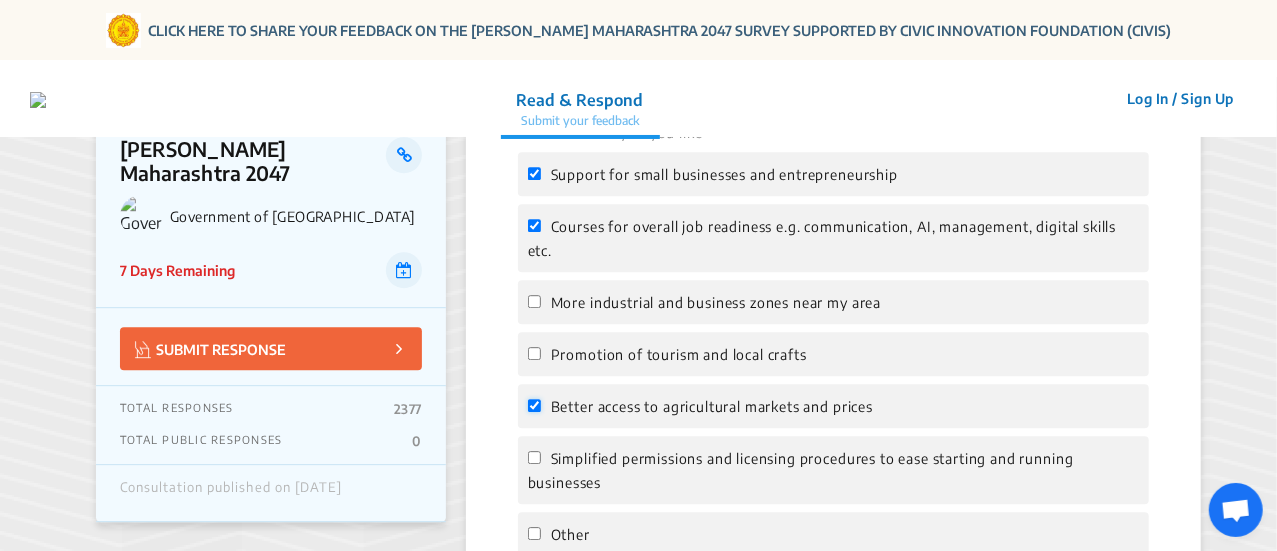 checkbox on "true" 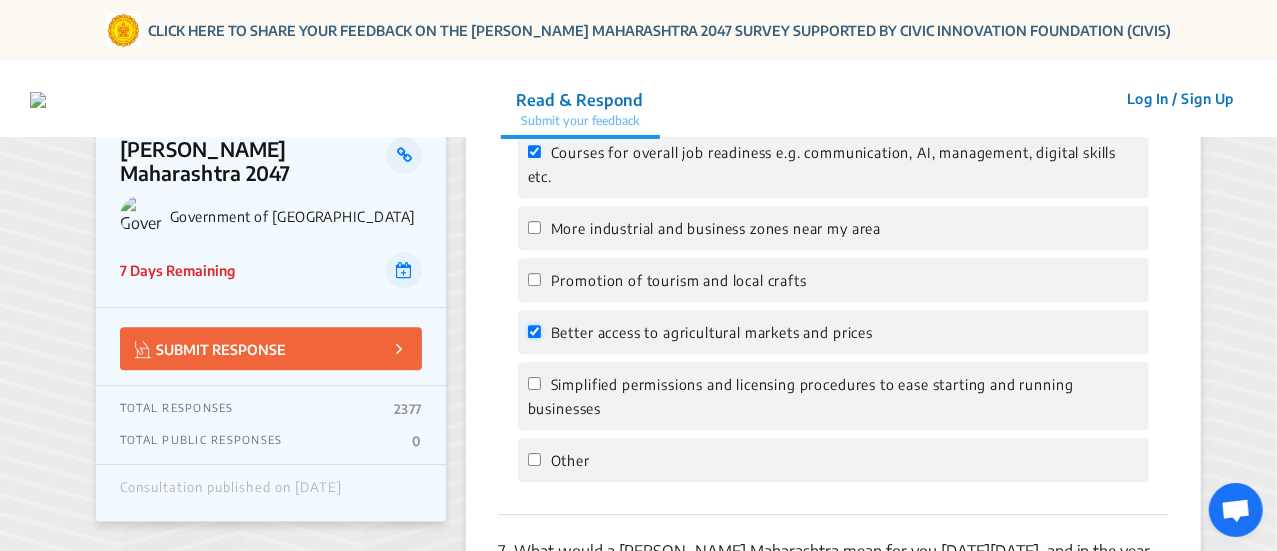 scroll, scrollTop: 2900, scrollLeft: 0, axis: vertical 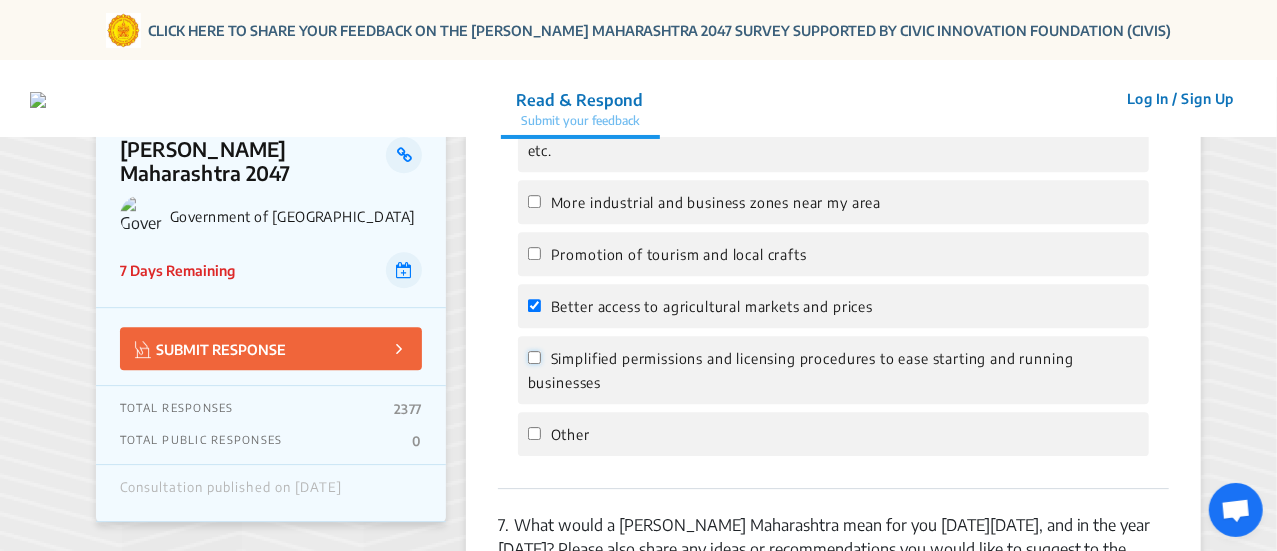 click on "Simplified permissions and licensing procedures to ease starting and running businesses" 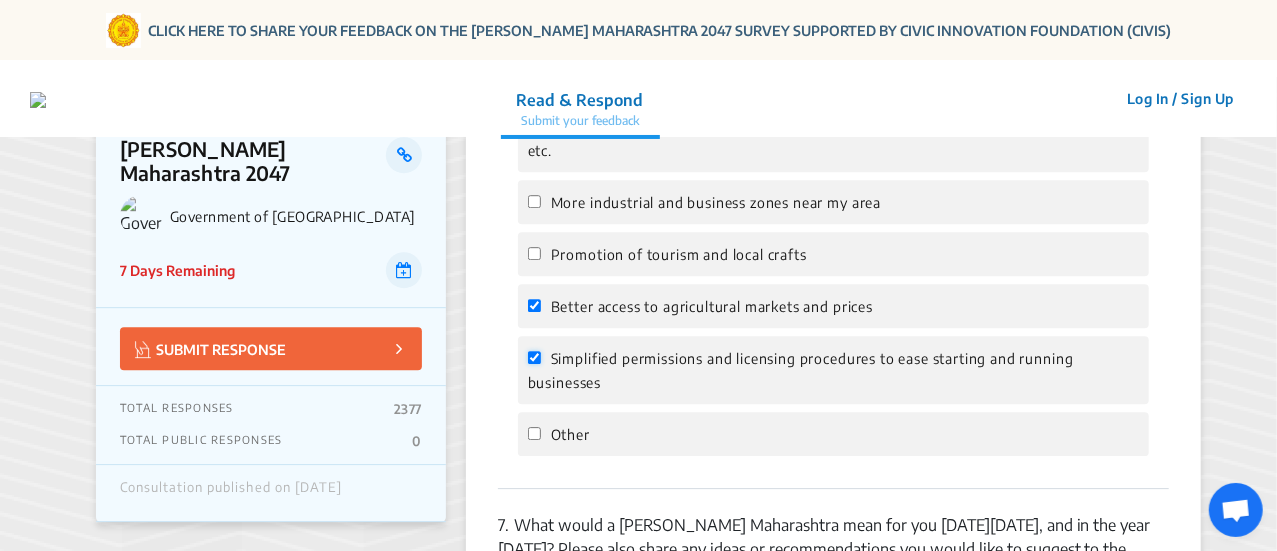 checkbox on "true" 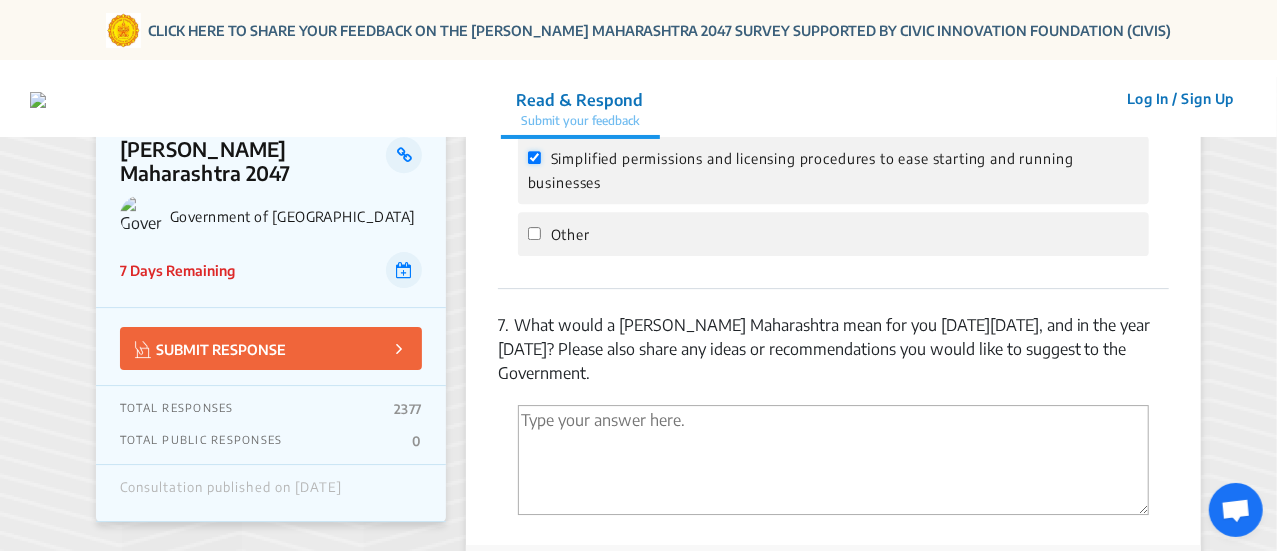 scroll, scrollTop: 3200, scrollLeft: 0, axis: vertical 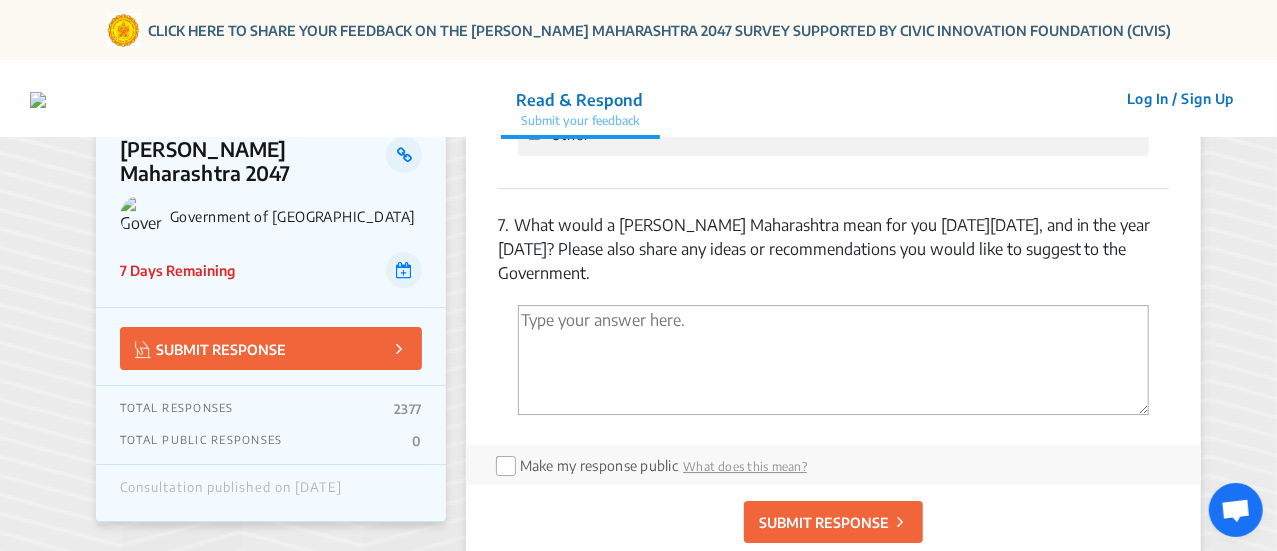 click at bounding box center (833, 360) 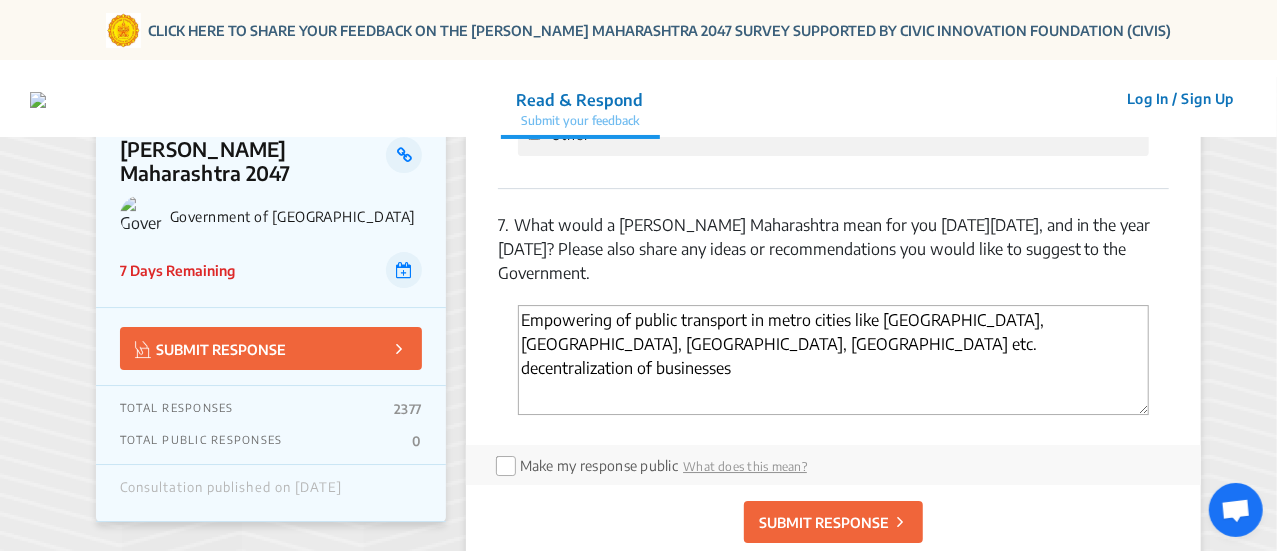 click on "Empowering of public transport in metro cities like [GEOGRAPHIC_DATA], [GEOGRAPHIC_DATA], [GEOGRAPHIC_DATA], [GEOGRAPHIC_DATA] etc.
decentralization of businesses" at bounding box center [833, 360] 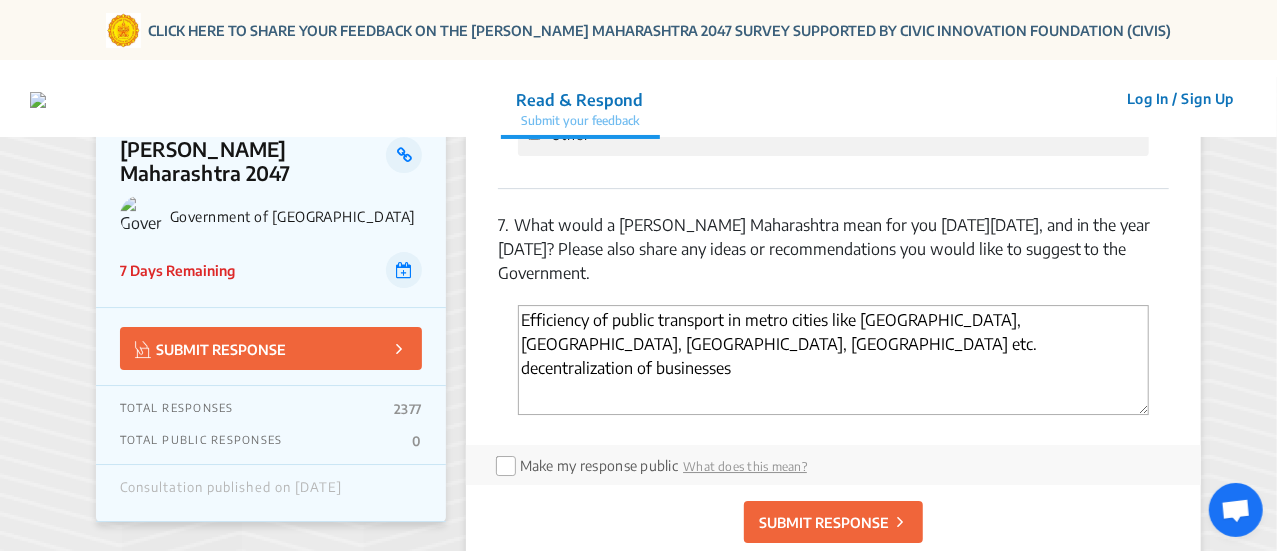 click on "Efficiency of public transport in metro cities like [GEOGRAPHIC_DATA], [GEOGRAPHIC_DATA], [GEOGRAPHIC_DATA], [GEOGRAPHIC_DATA] etc.
decentralization of businesses" at bounding box center (833, 360) 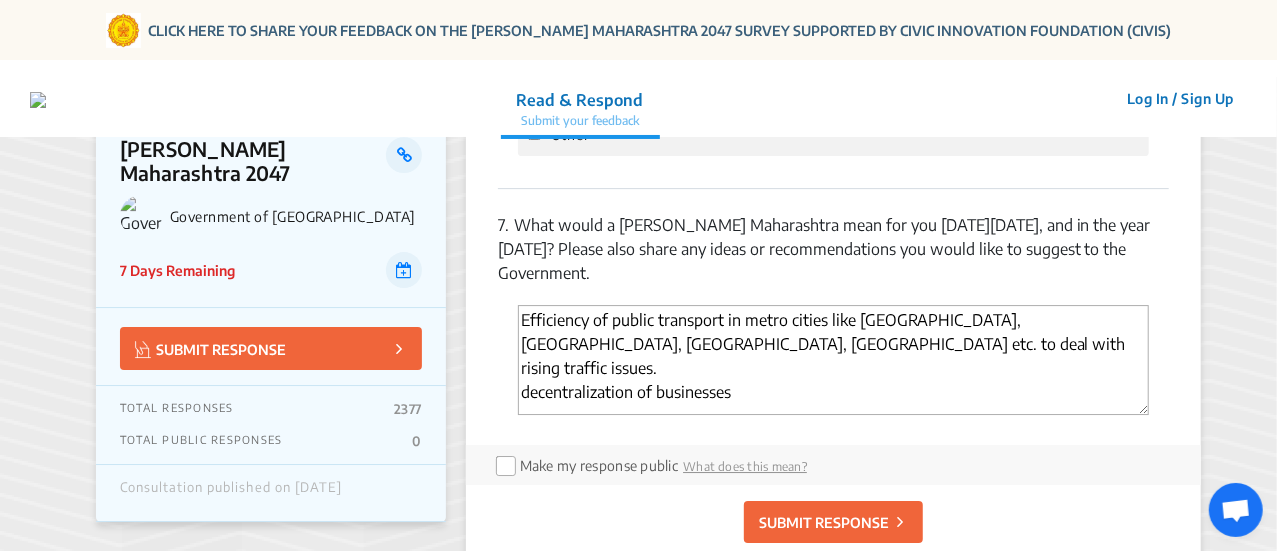 click on "Efficiency of public transport in metro cities like [GEOGRAPHIC_DATA], [GEOGRAPHIC_DATA], [GEOGRAPHIC_DATA], [GEOGRAPHIC_DATA] etc. to deal with rising traffic issues.
decentralization of businesses" at bounding box center (833, 360) 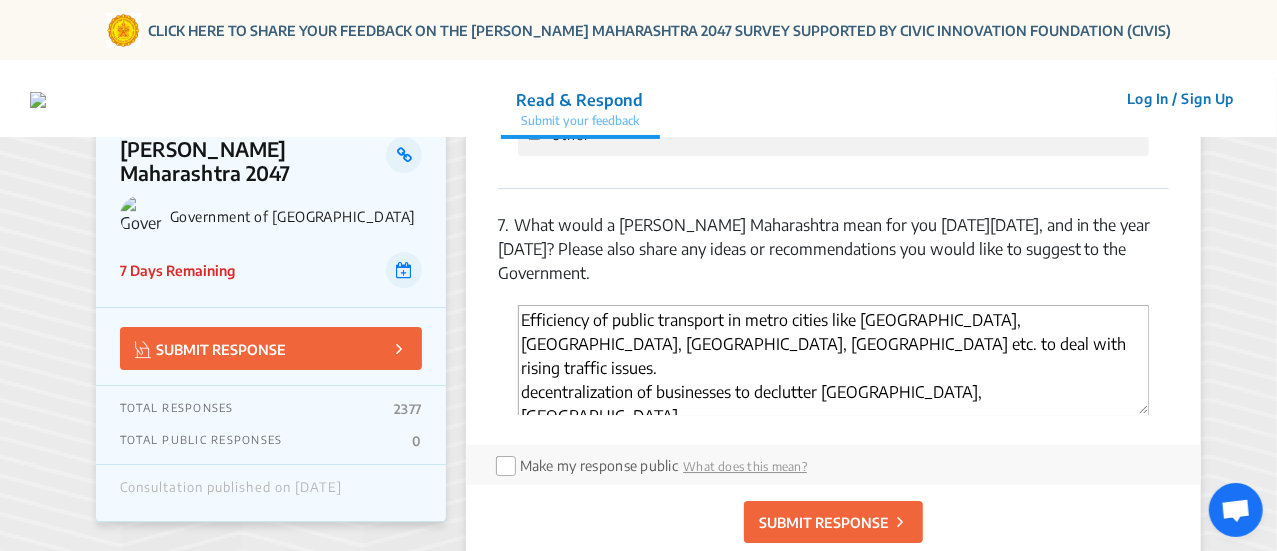 scroll, scrollTop: 12, scrollLeft: 0, axis: vertical 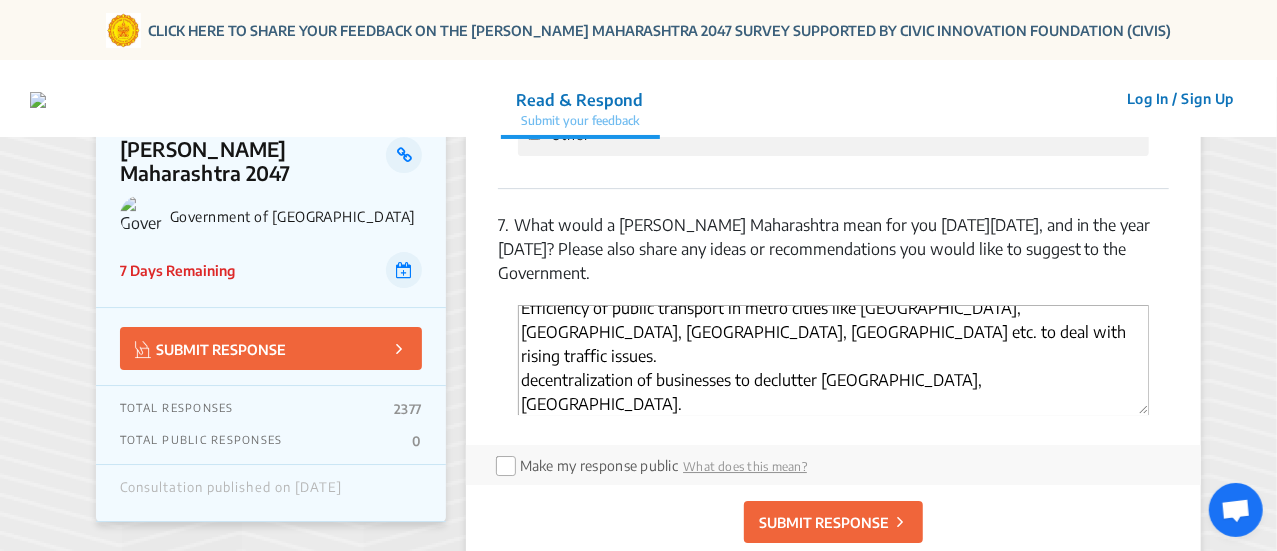 click on "Efficiency of public transport in metro cities like [GEOGRAPHIC_DATA], [GEOGRAPHIC_DATA], [GEOGRAPHIC_DATA], [GEOGRAPHIC_DATA] etc. to deal with rising traffic issues.
decentralization of businesses to declutter [GEOGRAPHIC_DATA], [GEOGRAPHIC_DATA].
maybe a strict regulations for completion of public projects i.e. Roads, Bridges, Metro projects" at bounding box center [833, 360] 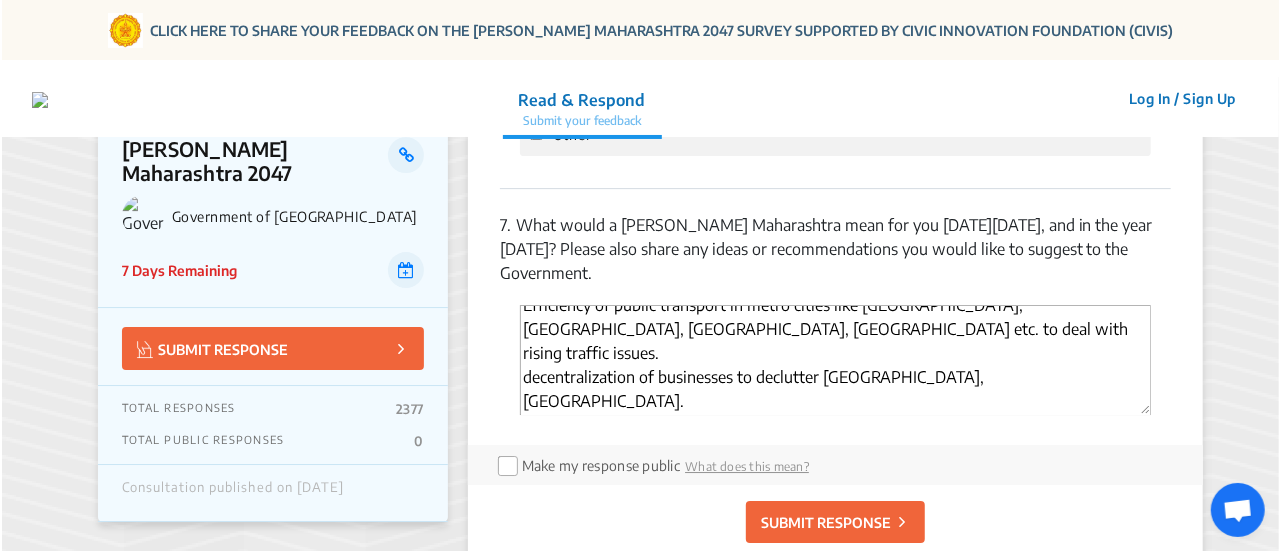 scroll, scrollTop: 36, scrollLeft: 0, axis: vertical 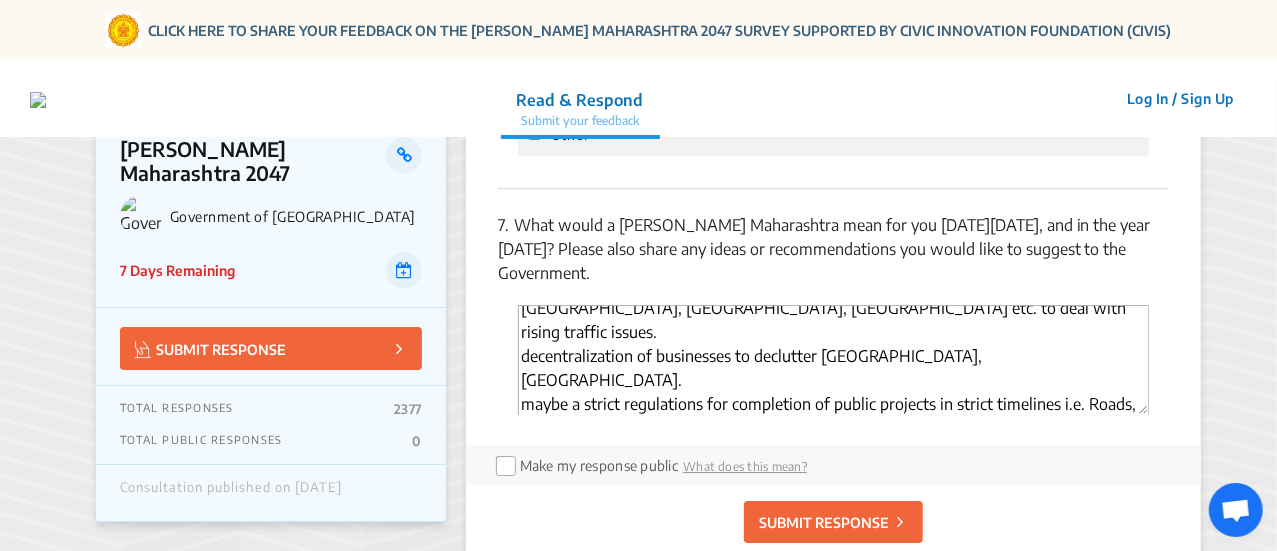 type on "Efficiency of public transport in metro cities like [GEOGRAPHIC_DATA], [GEOGRAPHIC_DATA], [GEOGRAPHIC_DATA], [GEOGRAPHIC_DATA] etc. to deal with rising traffic issues.
decentralization of businesses to declutter [GEOGRAPHIC_DATA], [GEOGRAPHIC_DATA].
maybe a strict regulations for completion of public projects in strict timelines i.e. Roads, Bridges, Metro projects etc." 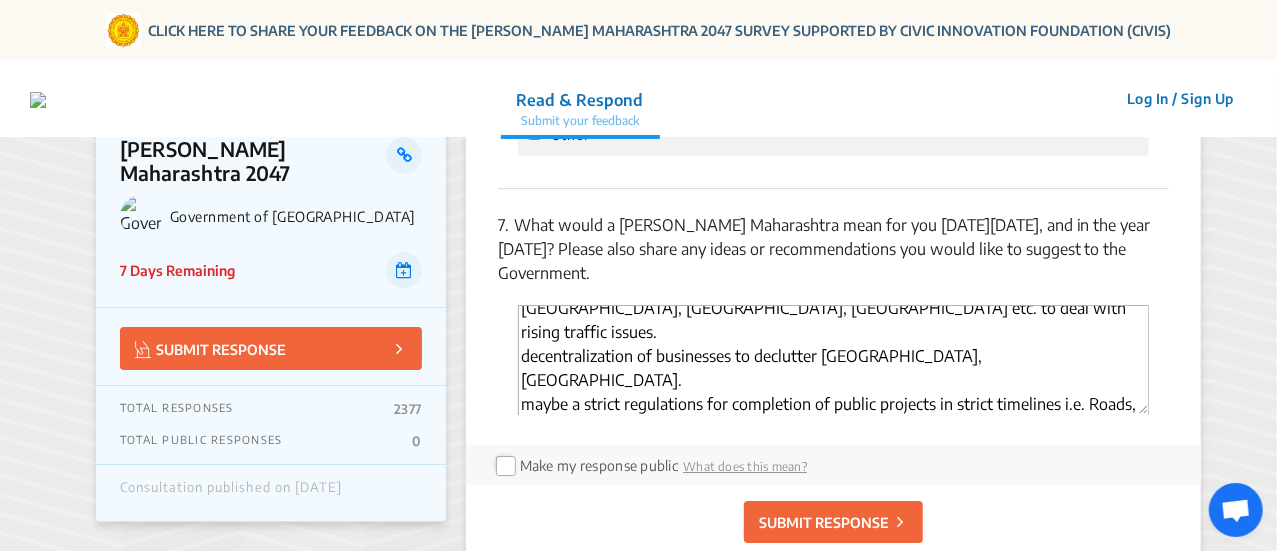 click 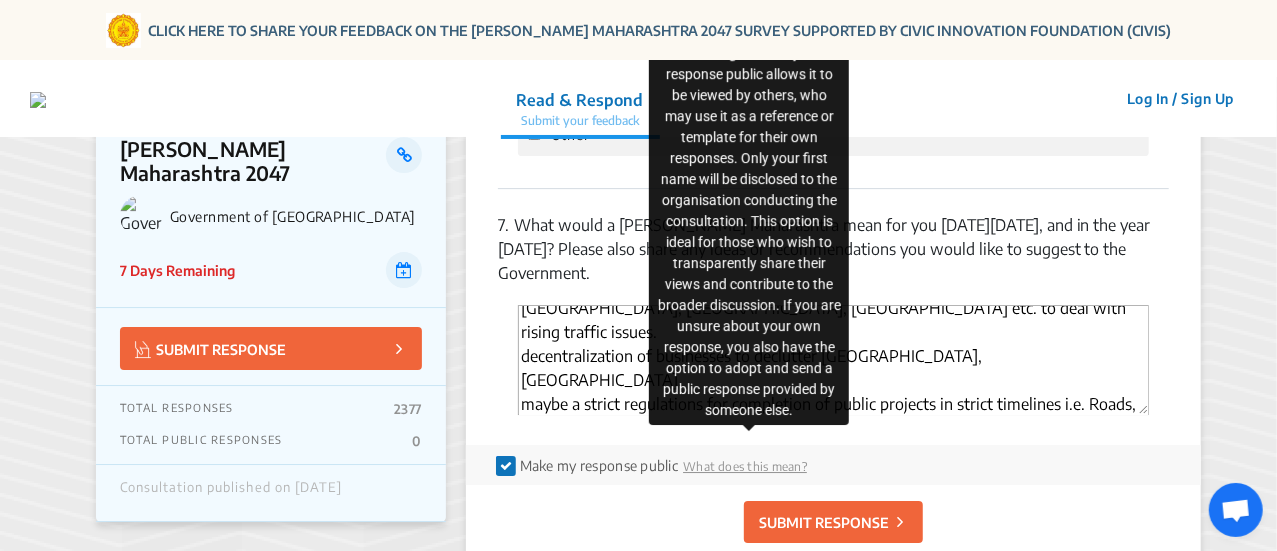 click on "What does this mean?" 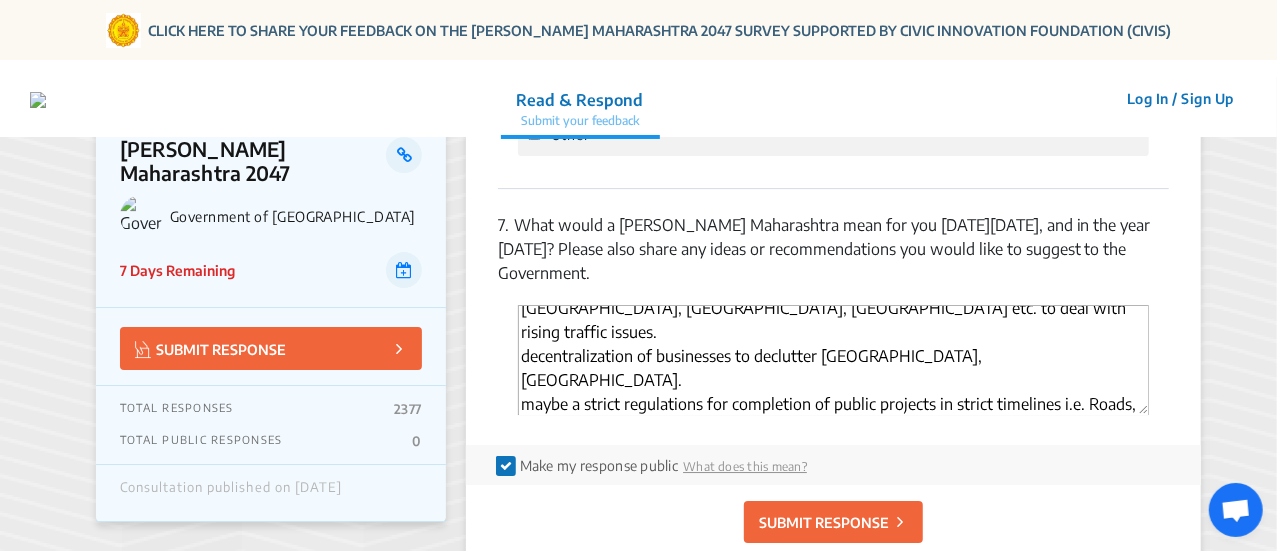 click on "SUBMIT RESPONSE" 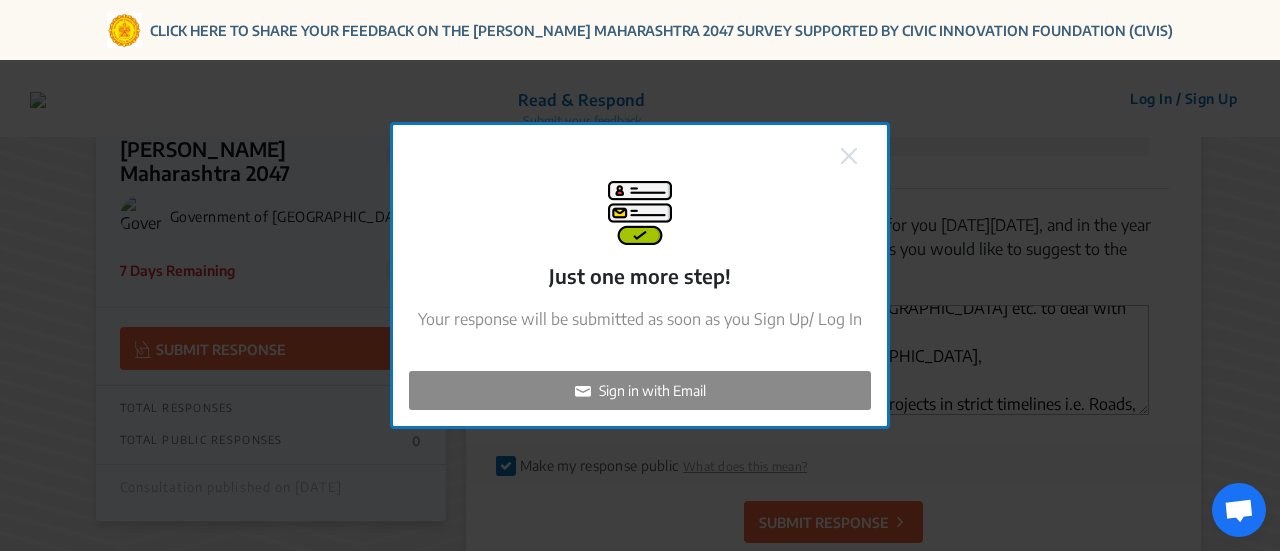 click 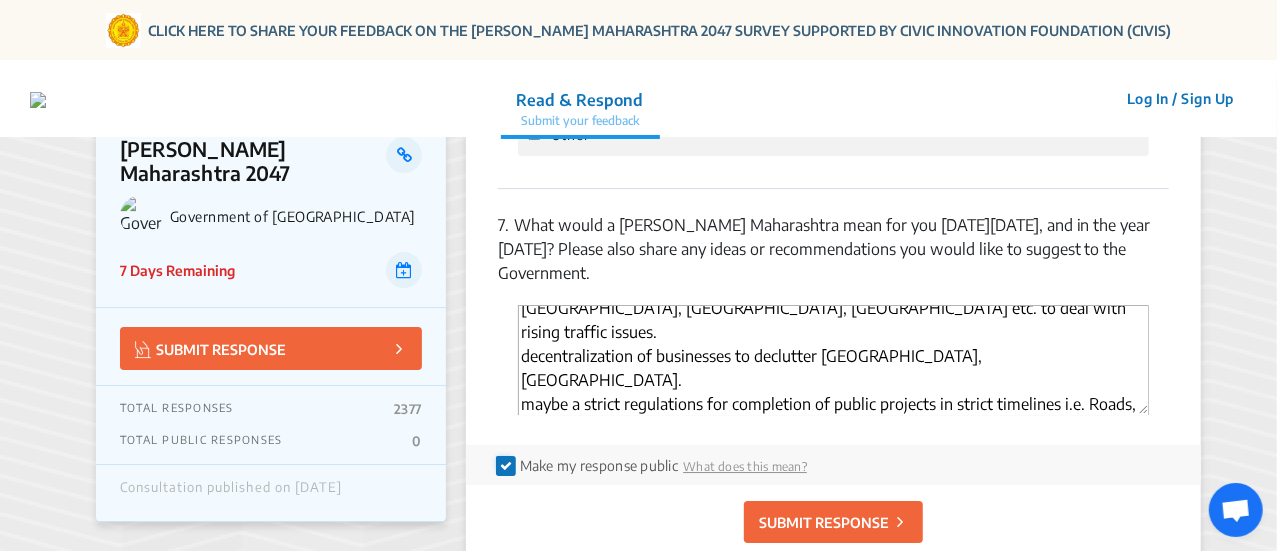 click 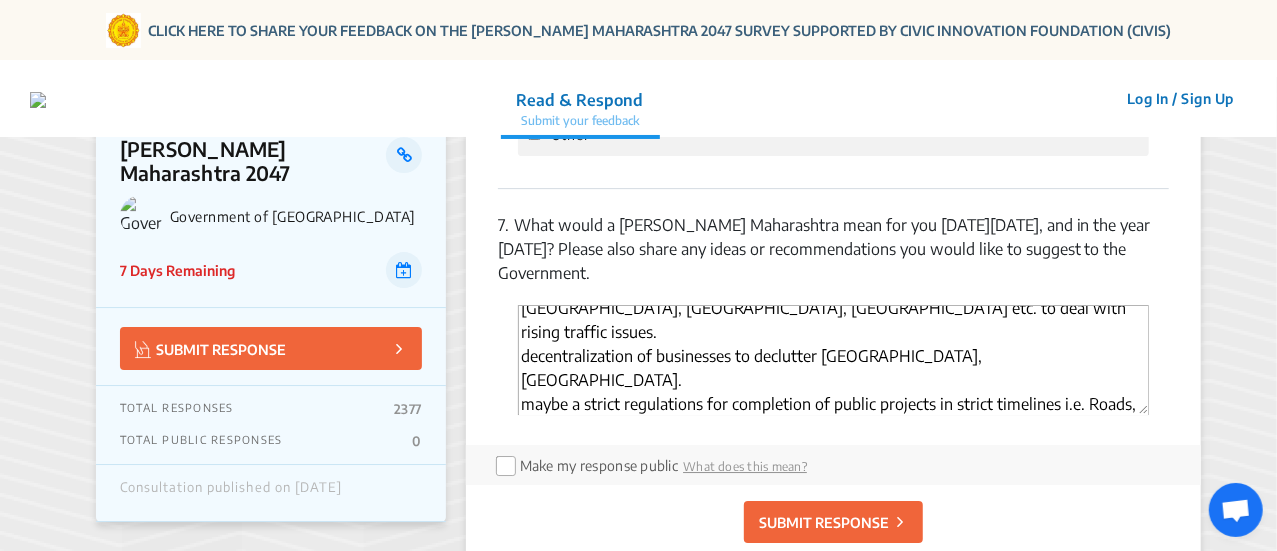 click on "SUBMIT RESPONSE" 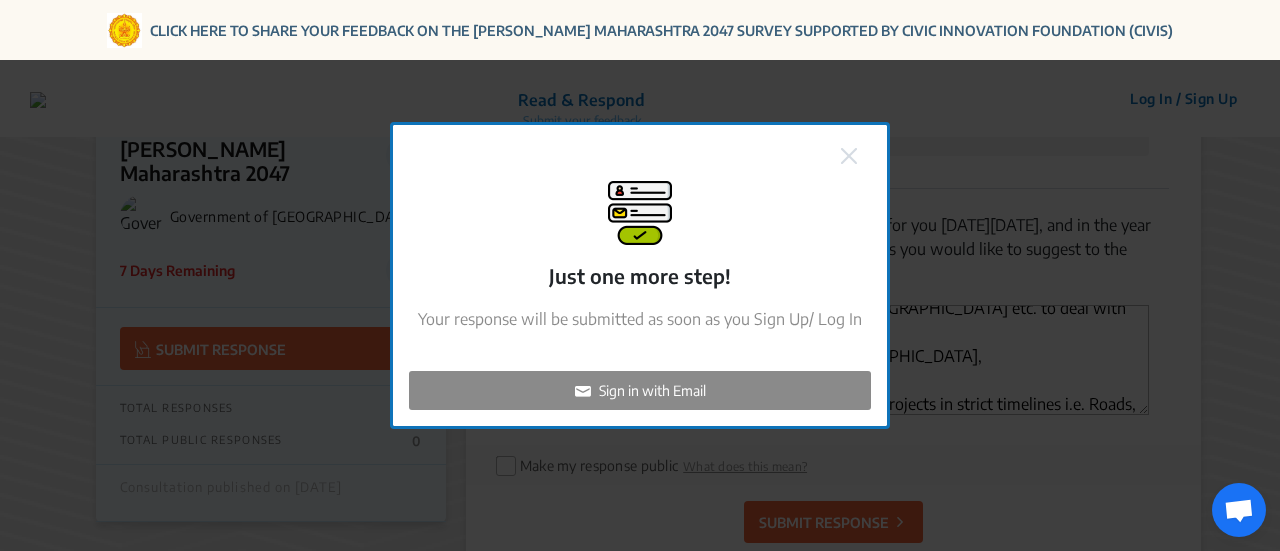 click on "Sign in with Email" 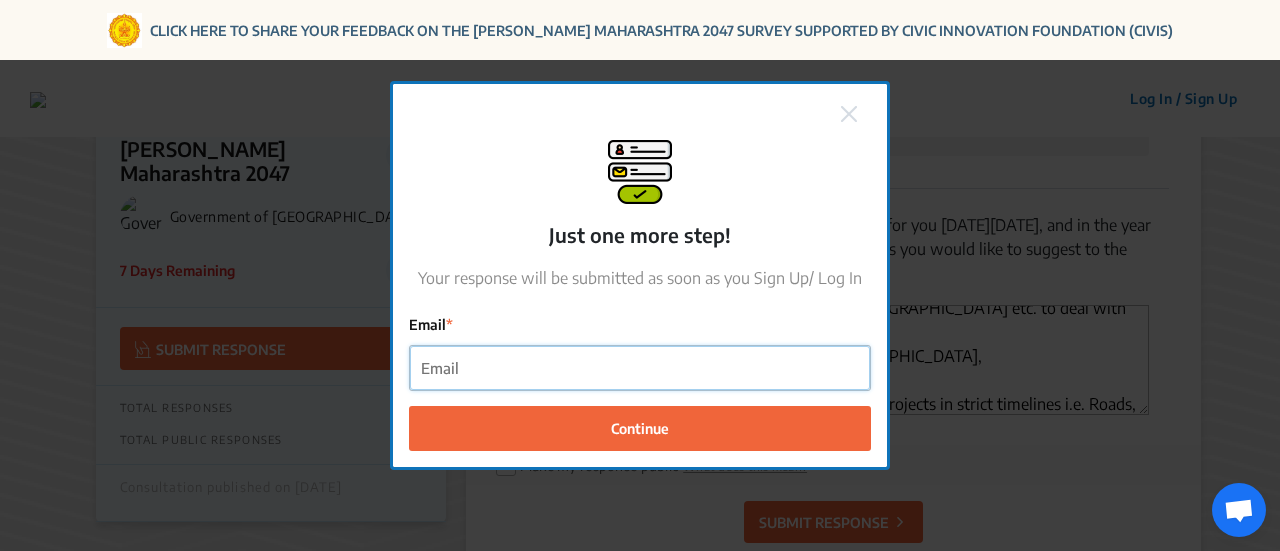 click on "Email" at bounding box center (640, 368) 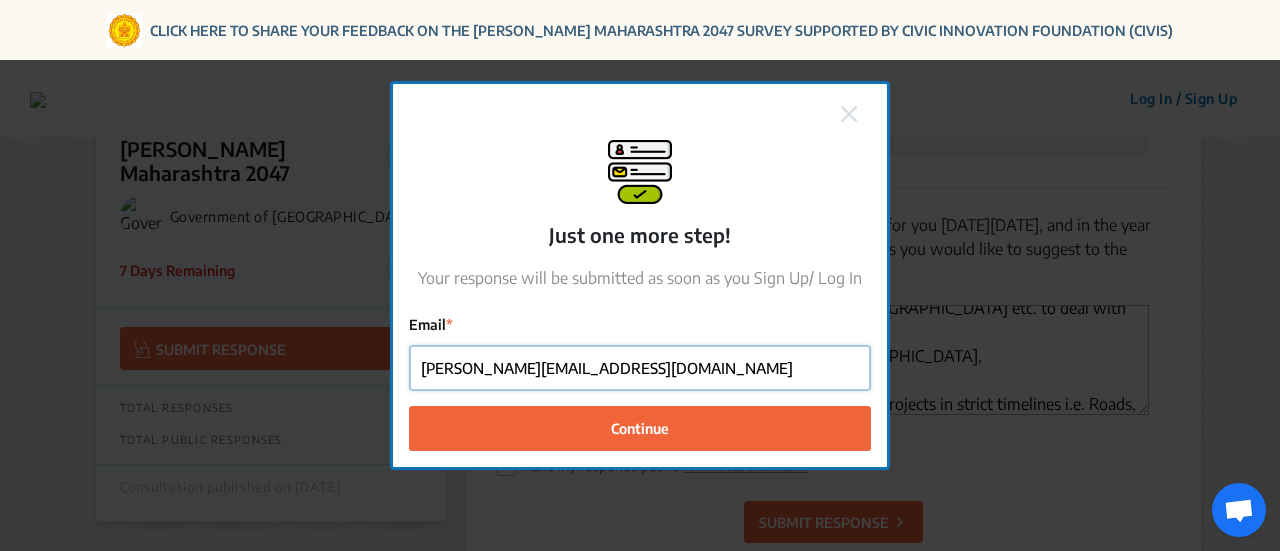 drag, startPoint x: 646, startPoint y: 371, endPoint x: 414, endPoint y: 330, distance: 235.59499 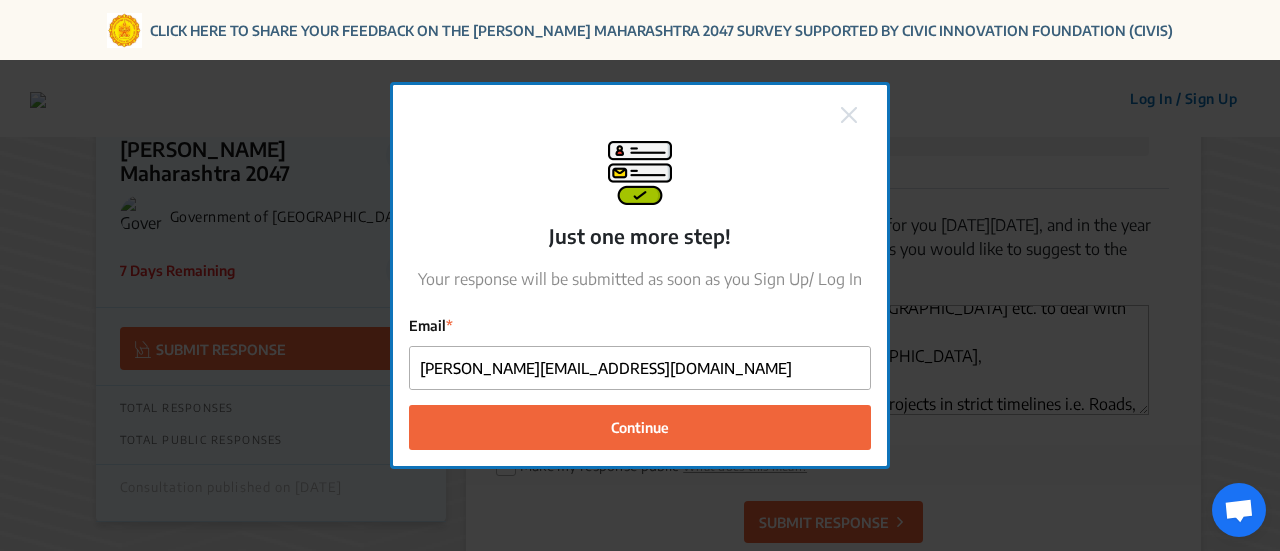 click 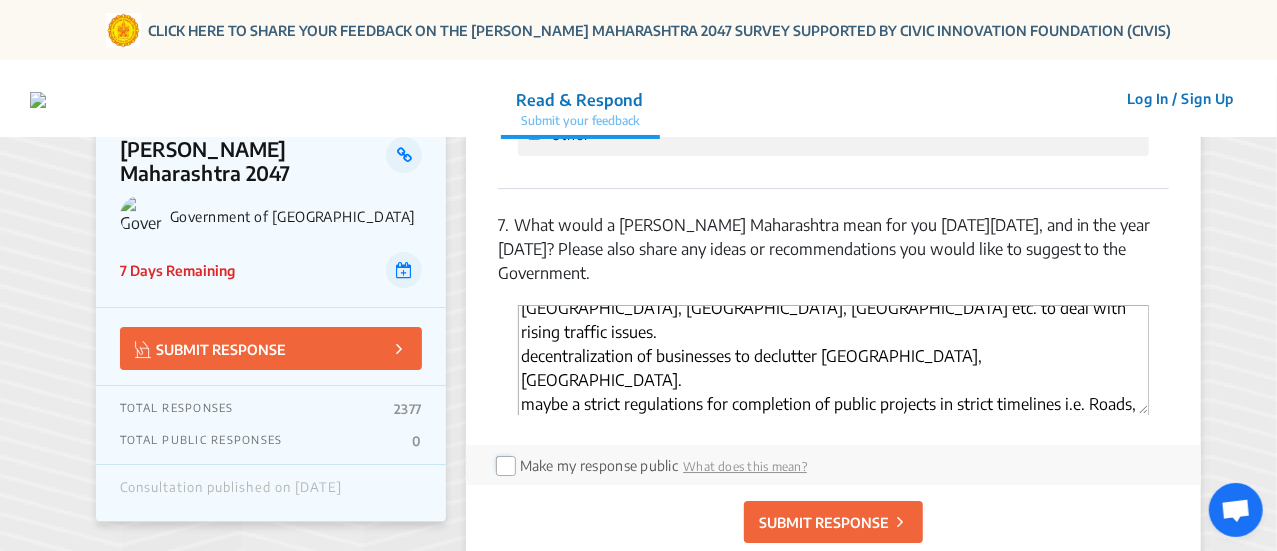 click 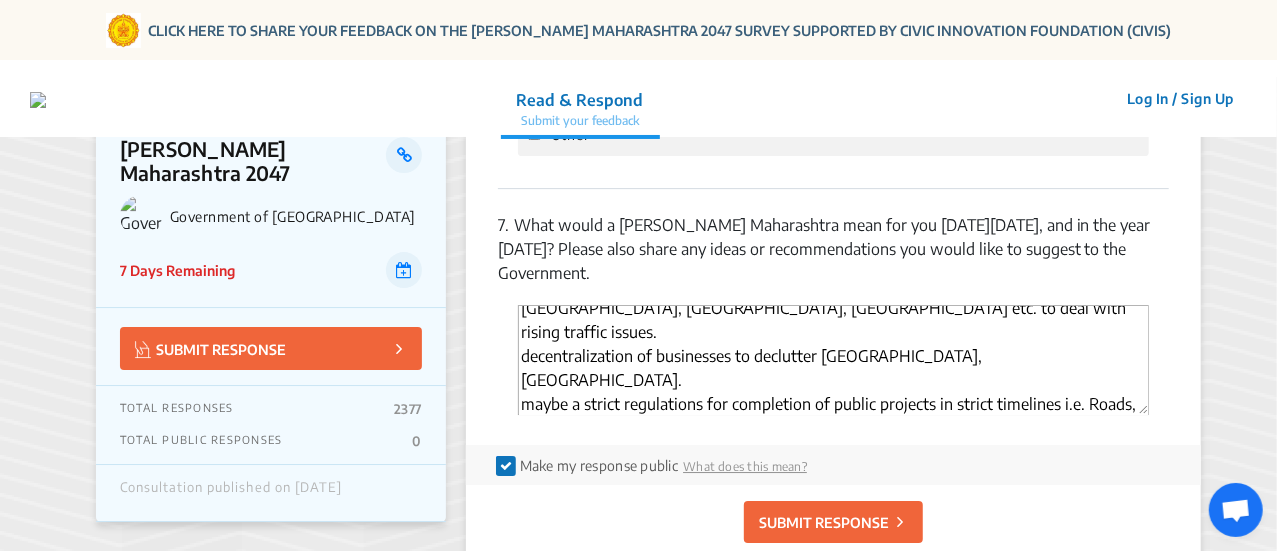click on "SUBMIT RESPONSE" 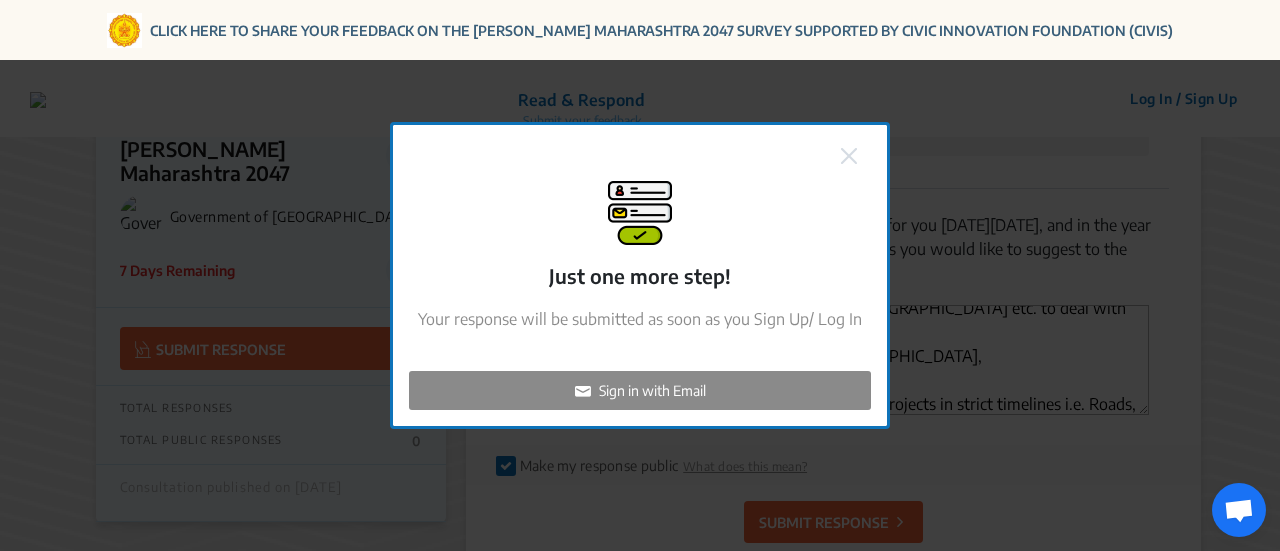 click on "Sign in with Email" 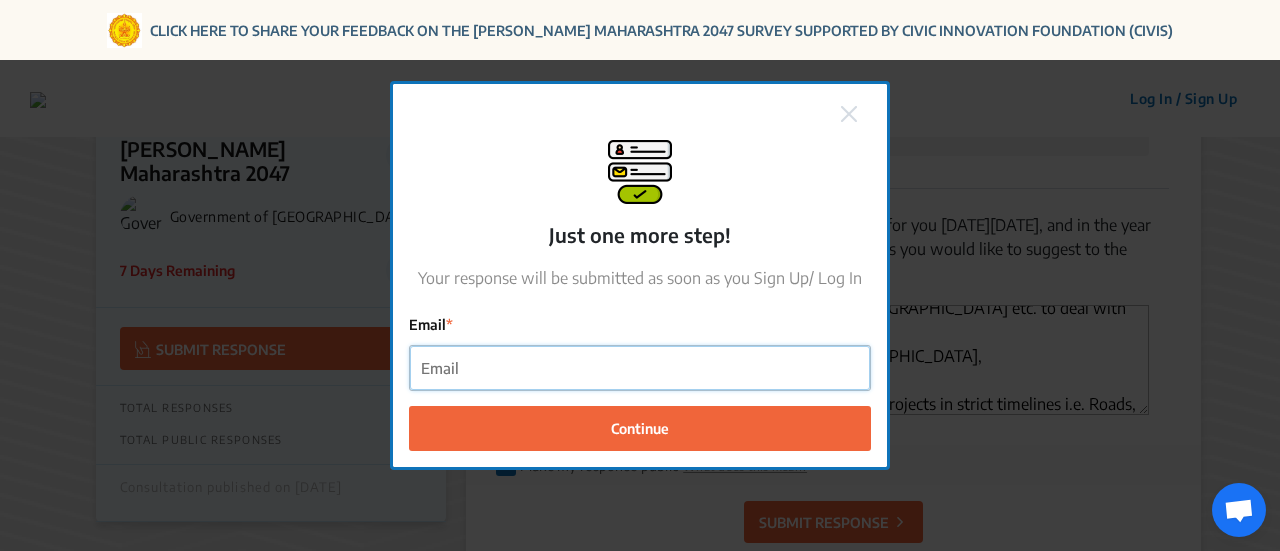 click on "Email" at bounding box center [640, 368] 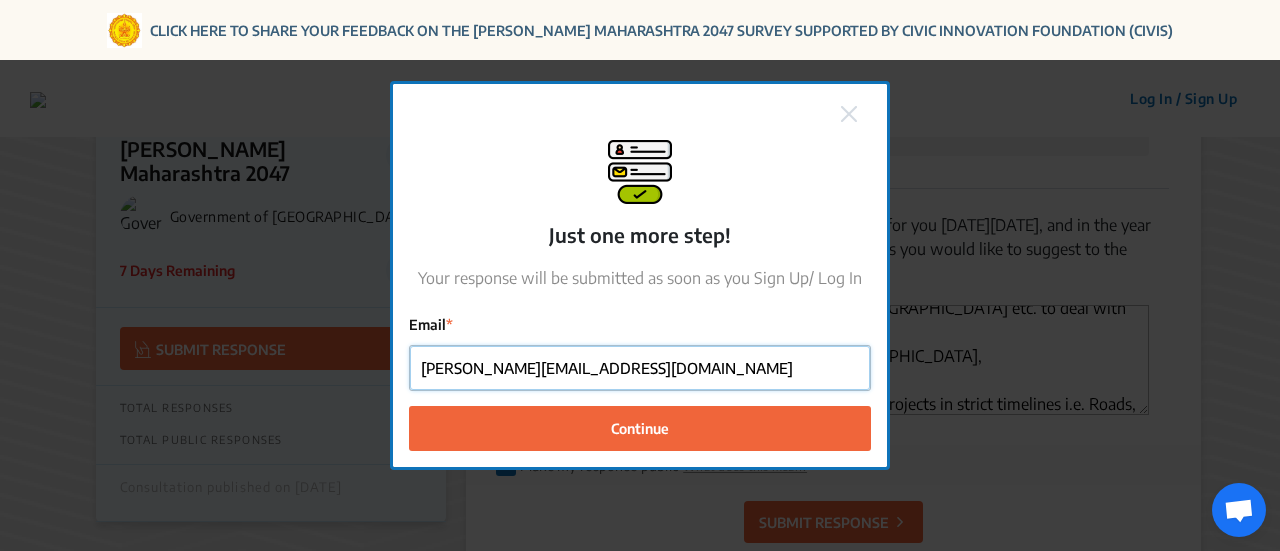 type on "[PERSON_NAME][EMAIL_ADDRESS][DOMAIN_NAME]" 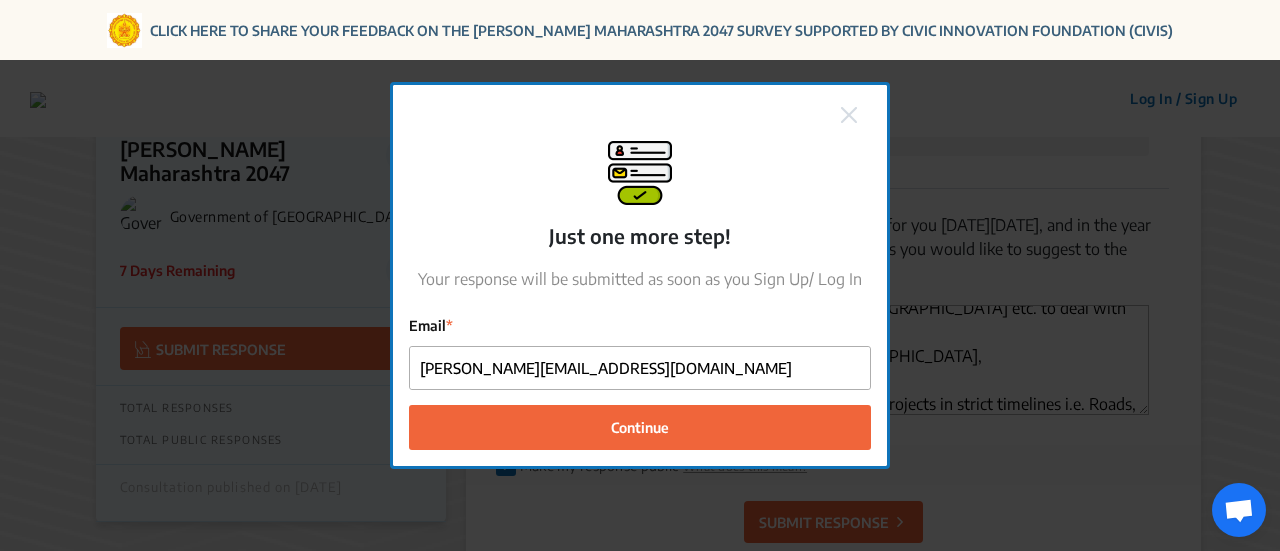 click on "Just one more step!   Your response will be submitted as soon as you Sign Up/ Log In  Email [PERSON_NAME][EMAIL_ADDRESS][DOMAIN_NAME] Continue" 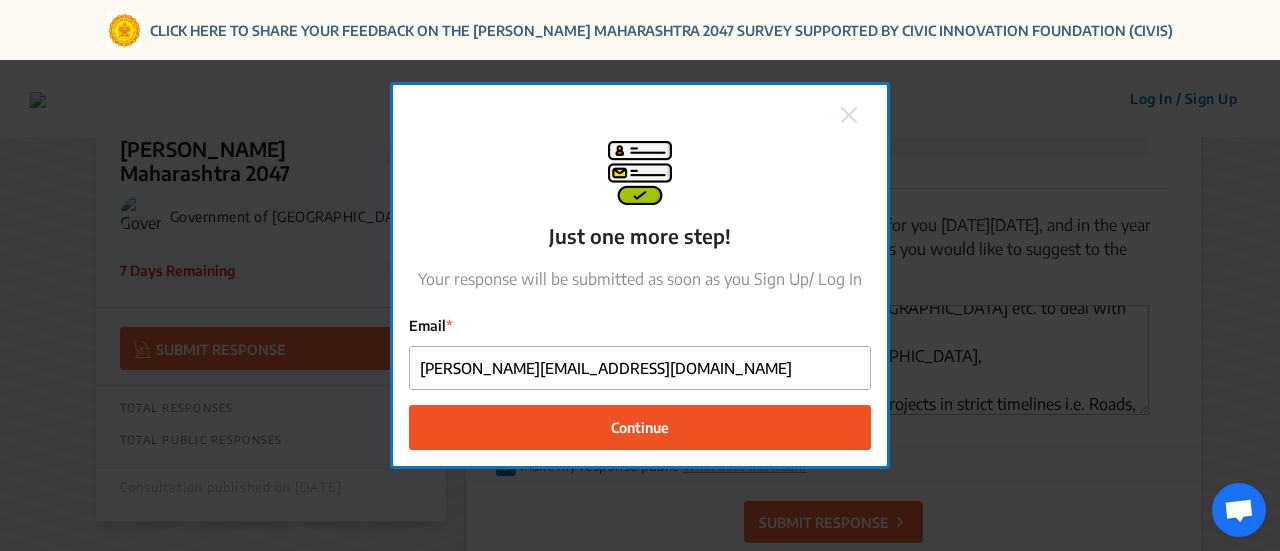 click on "Continue" 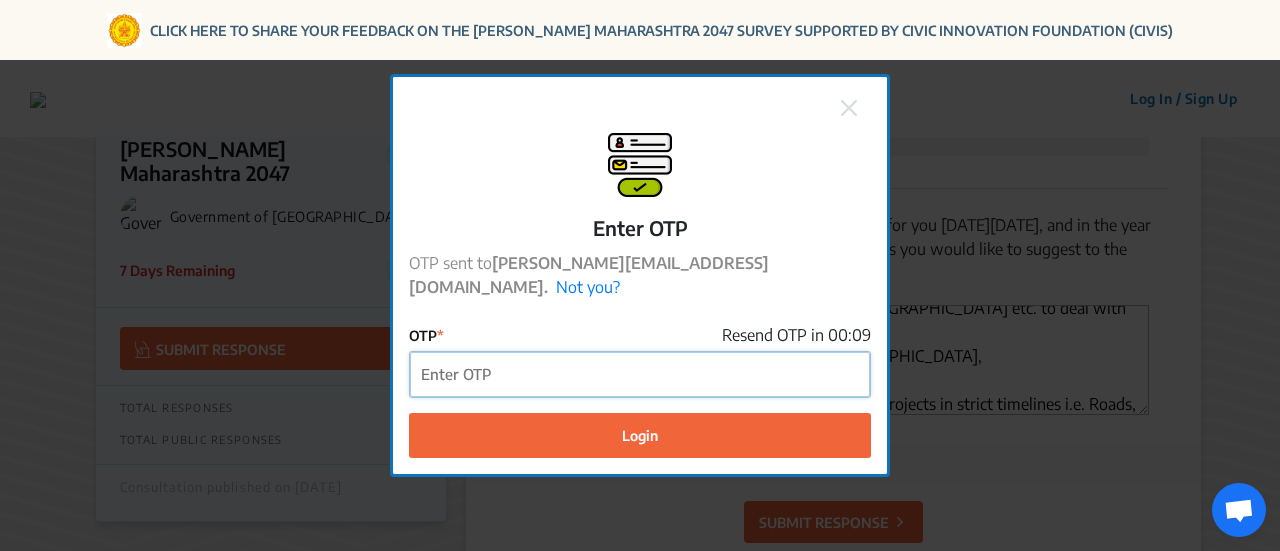 click on "OTP" at bounding box center (640, 374) 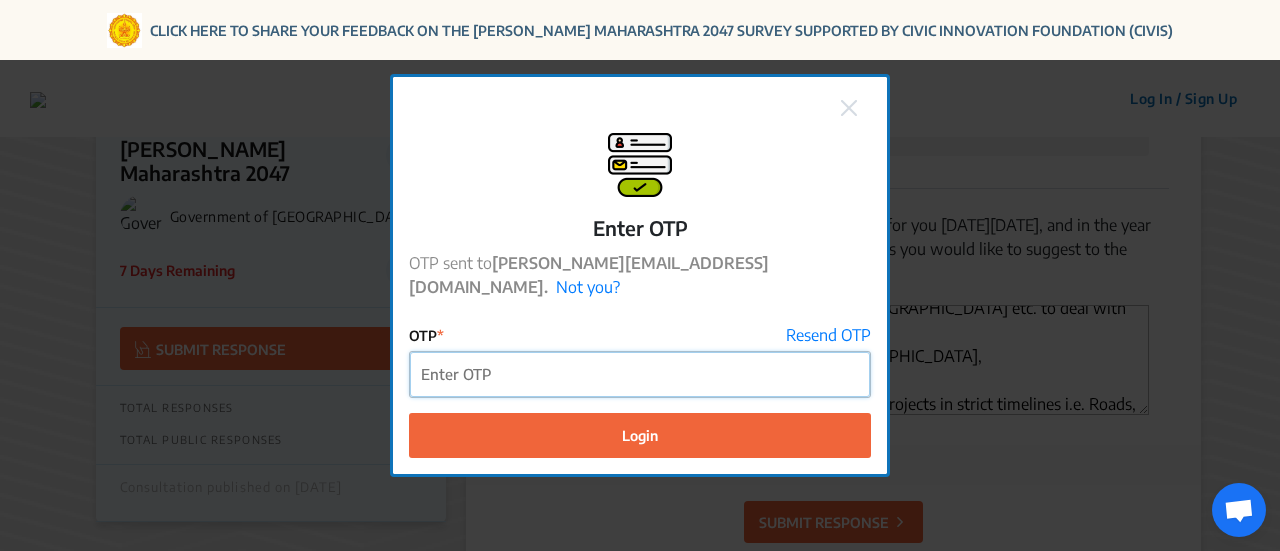 click on "OTP" at bounding box center [640, 374] 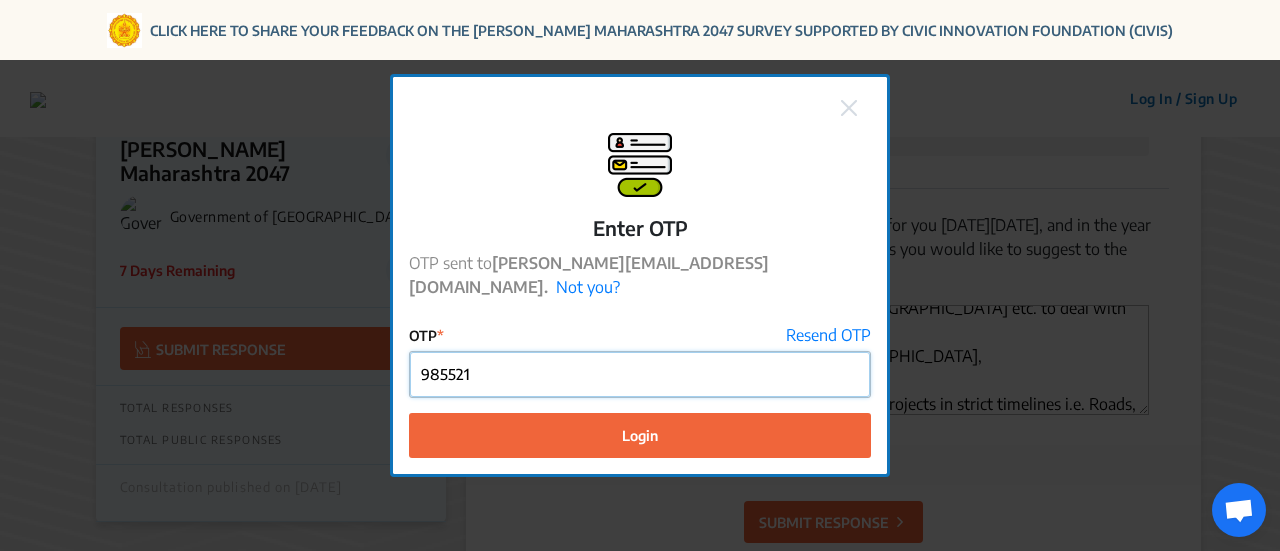type on "985521" 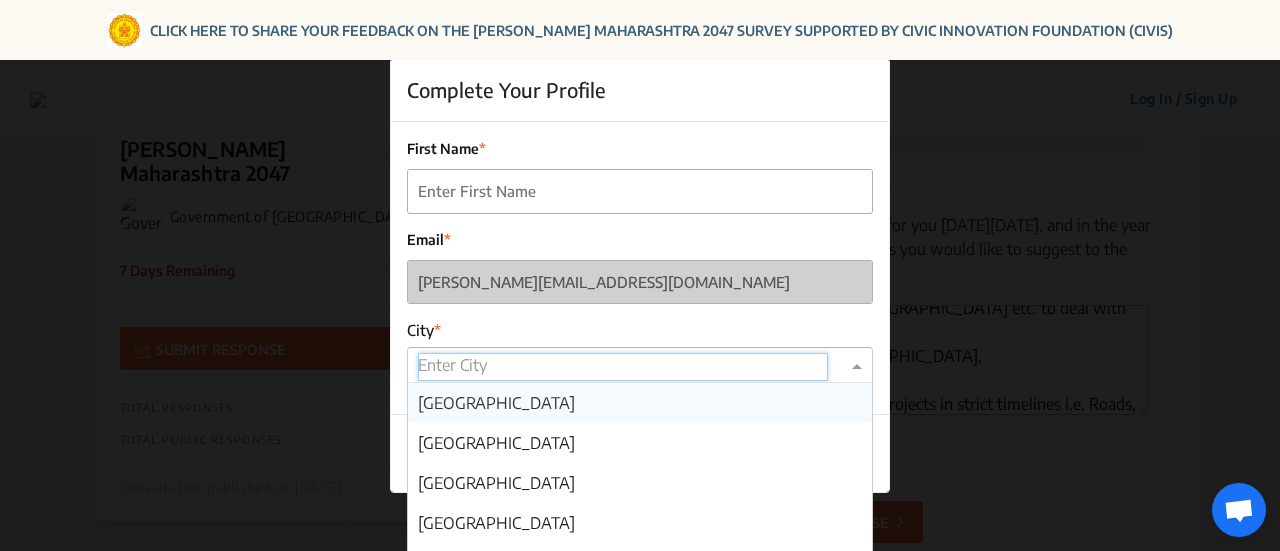 click at bounding box center [640, 367] 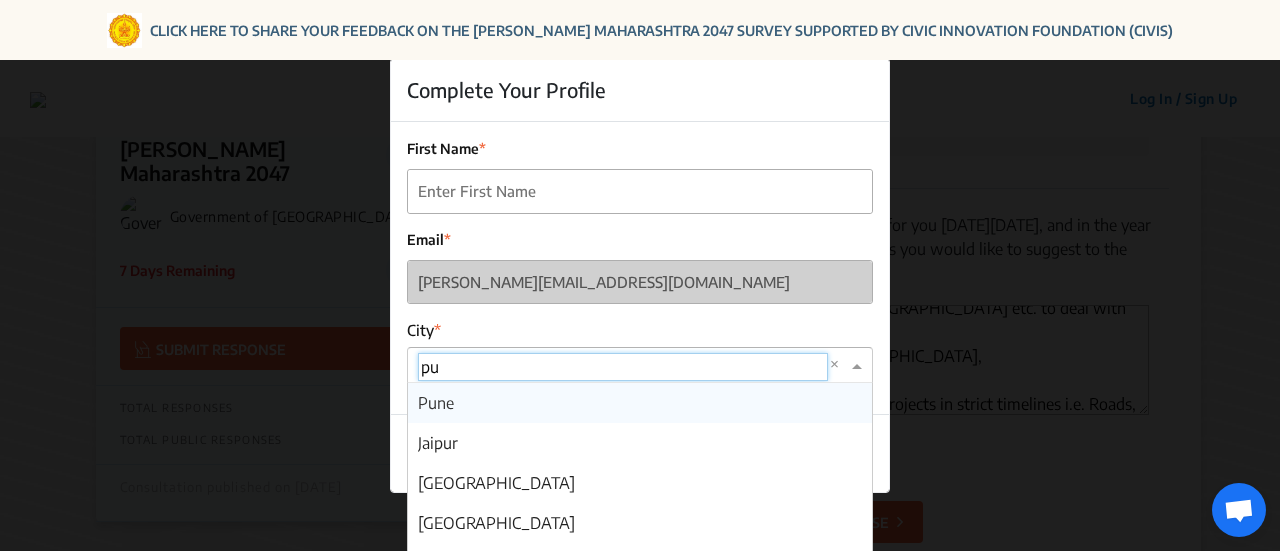 type on "pun" 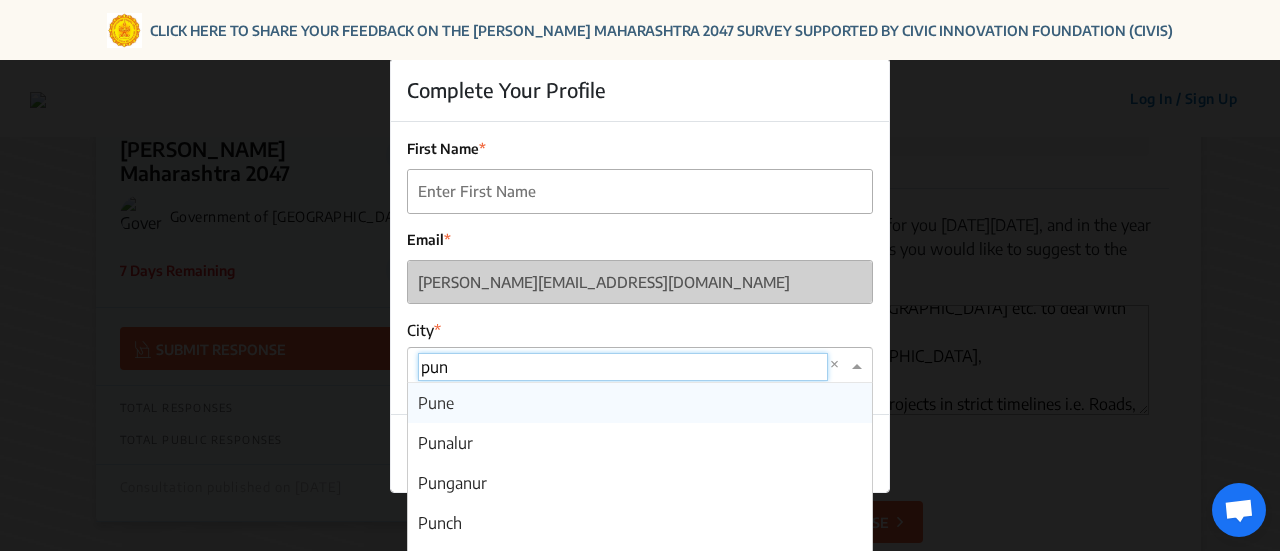 click on "Pune" at bounding box center (640, 403) 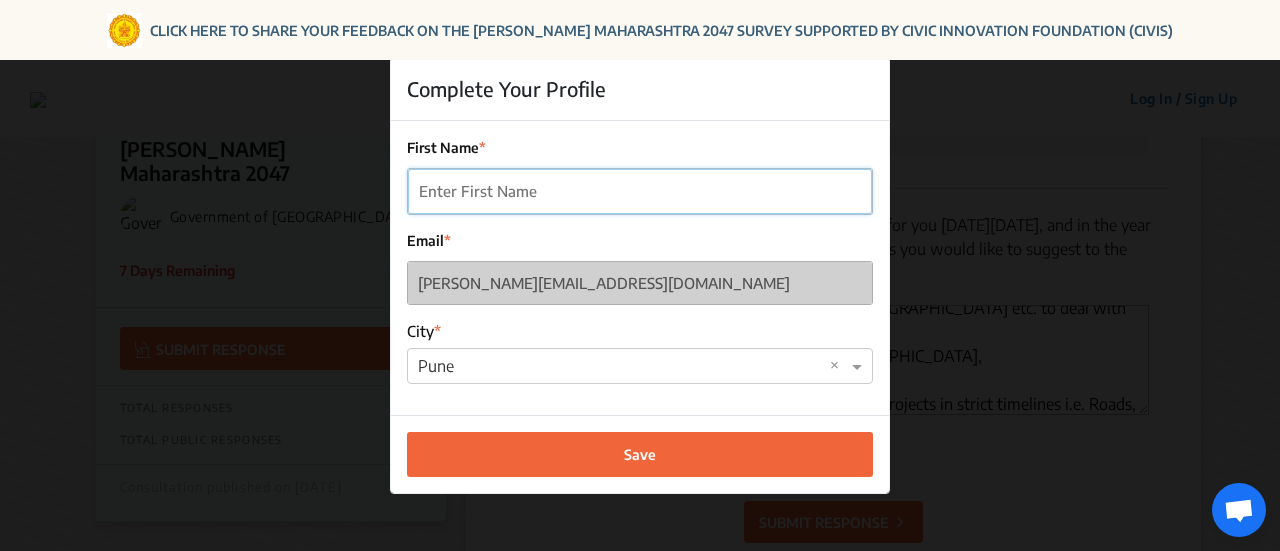 click on "First Name" at bounding box center (640, 191) 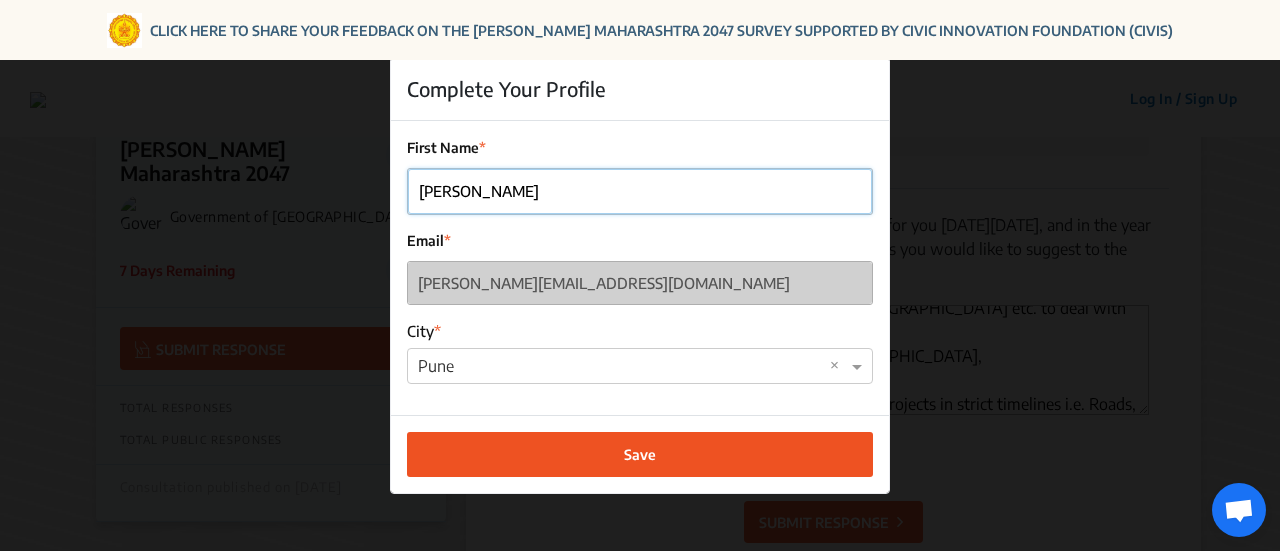type on "[PERSON_NAME]" 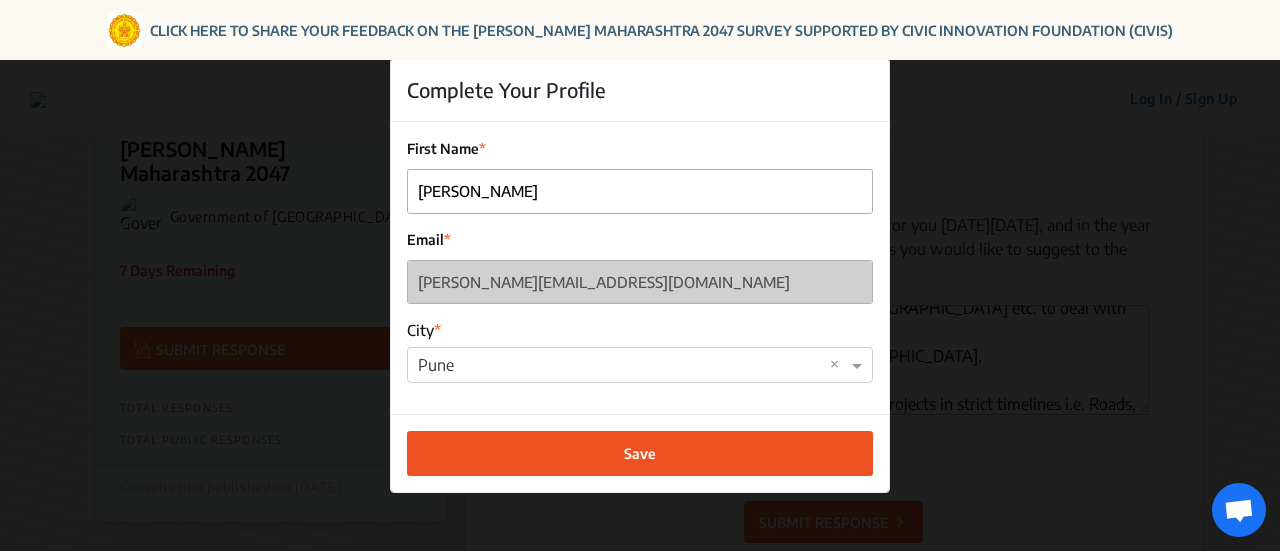 click on "Save" 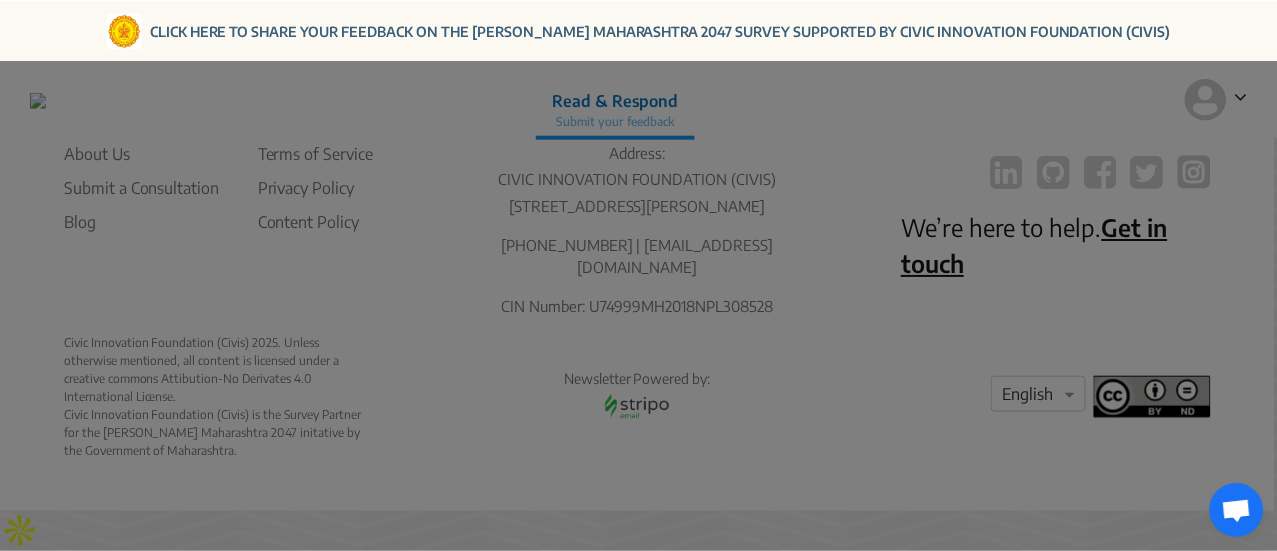 scroll, scrollTop: 583, scrollLeft: 0, axis: vertical 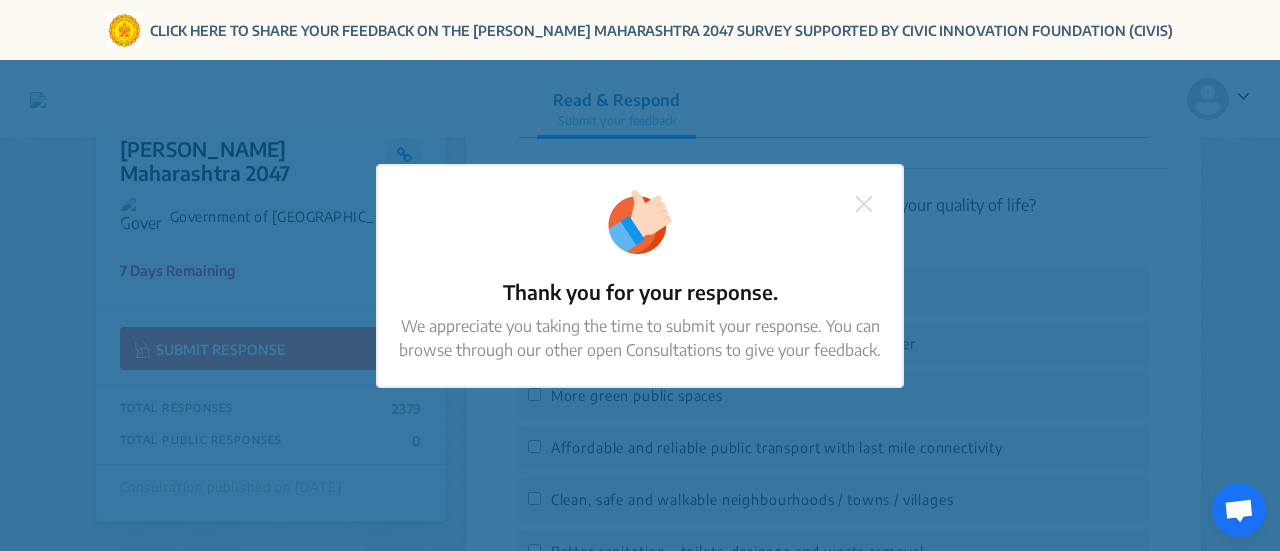 click 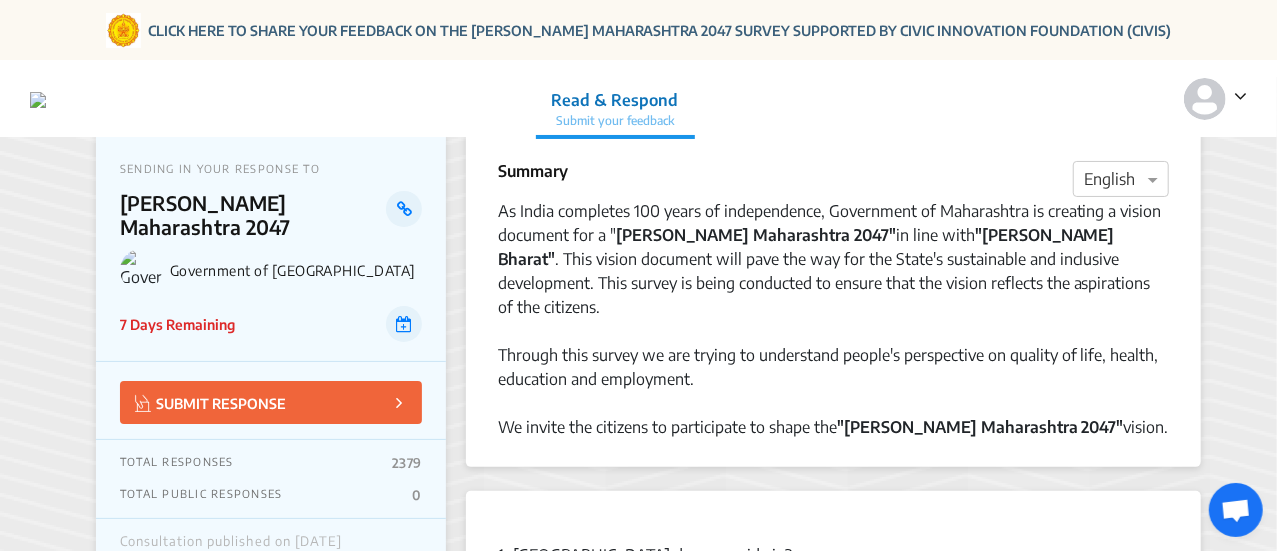 scroll, scrollTop: 0, scrollLeft: 0, axis: both 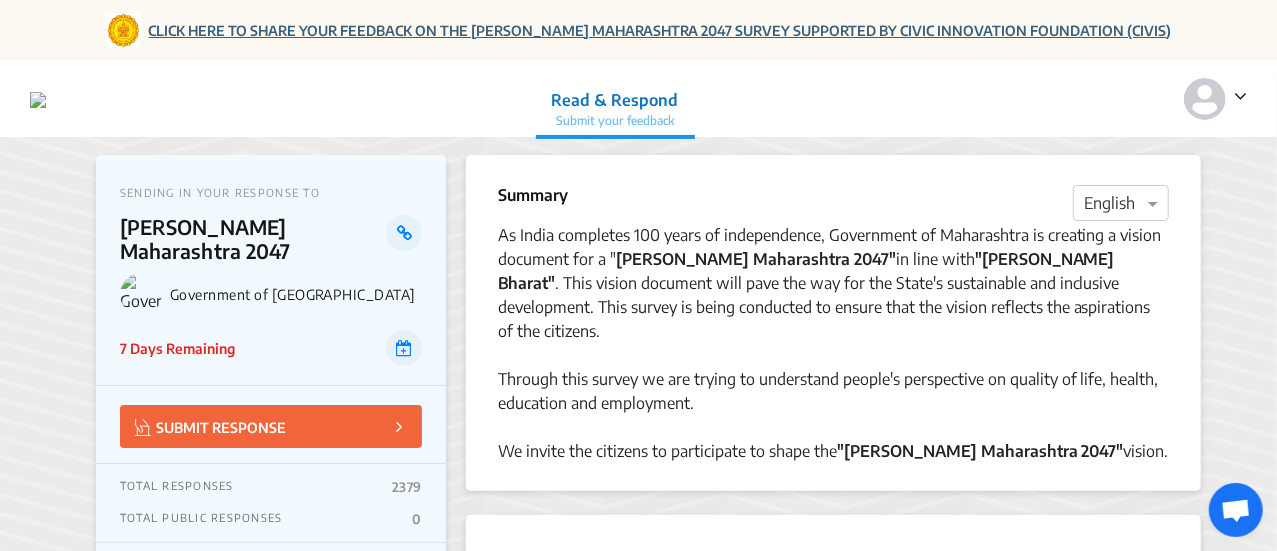 click on "CLICK HERE TO SHARE YOUR FEEDBACK ON THE [PERSON_NAME] MAHARASHTRA 2047 SURVEY SUPPORTED BY CIVIC INNOVATION FOUNDATION (CIVIS)" at bounding box center [660, 30] 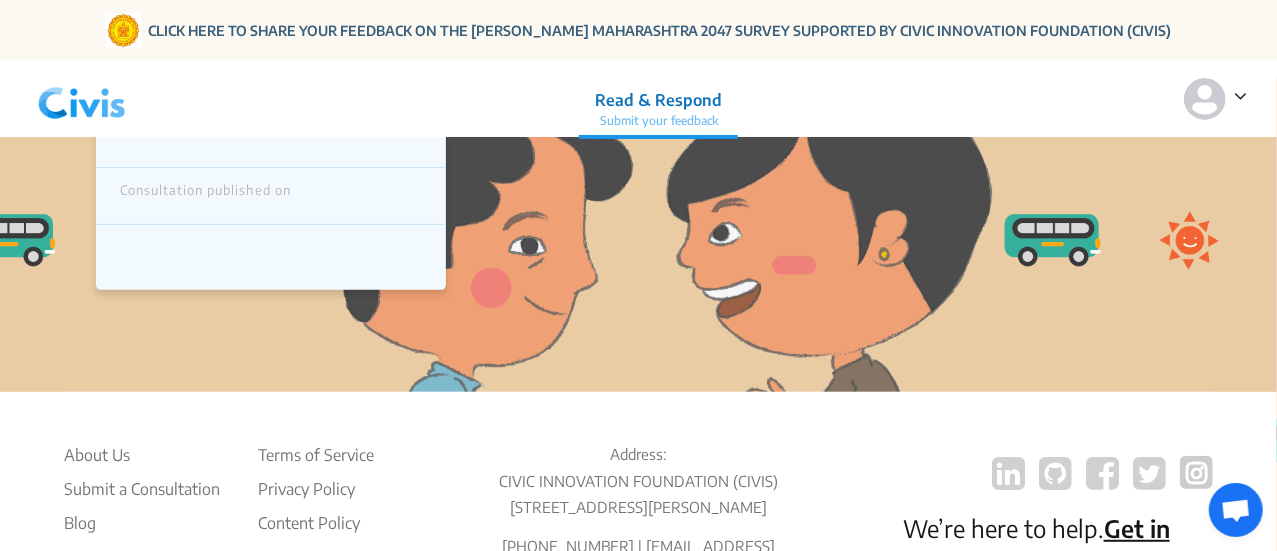 scroll, scrollTop: 0, scrollLeft: 0, axis: both 